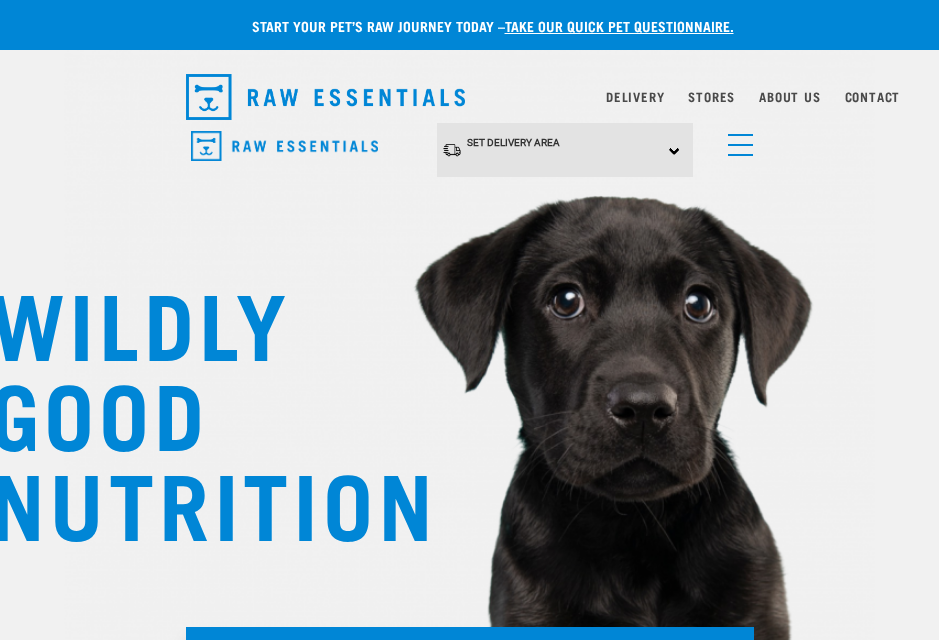 scroll, scrollTop: 0, scrollLeft: 0, axis: both 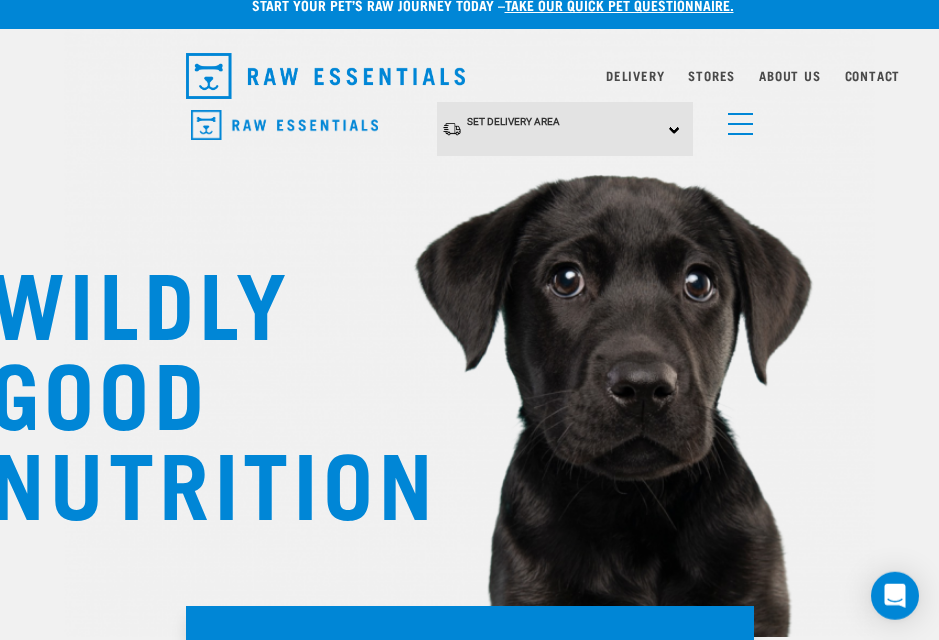 click on "Set Delivery Area
North Island
South Island" at bounding box center (565, 129) 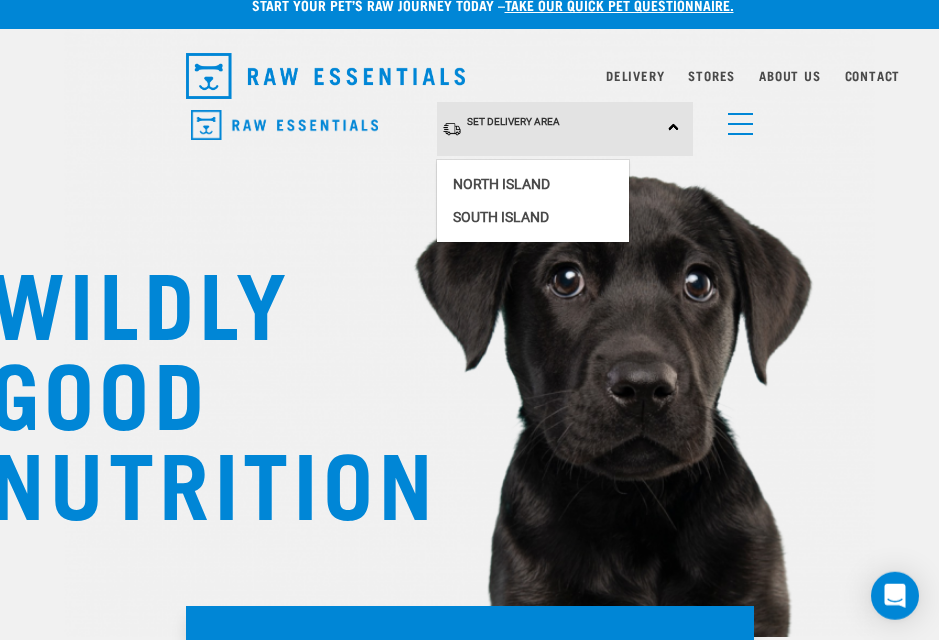 click on "North Island" at bounding box center [533, 184] 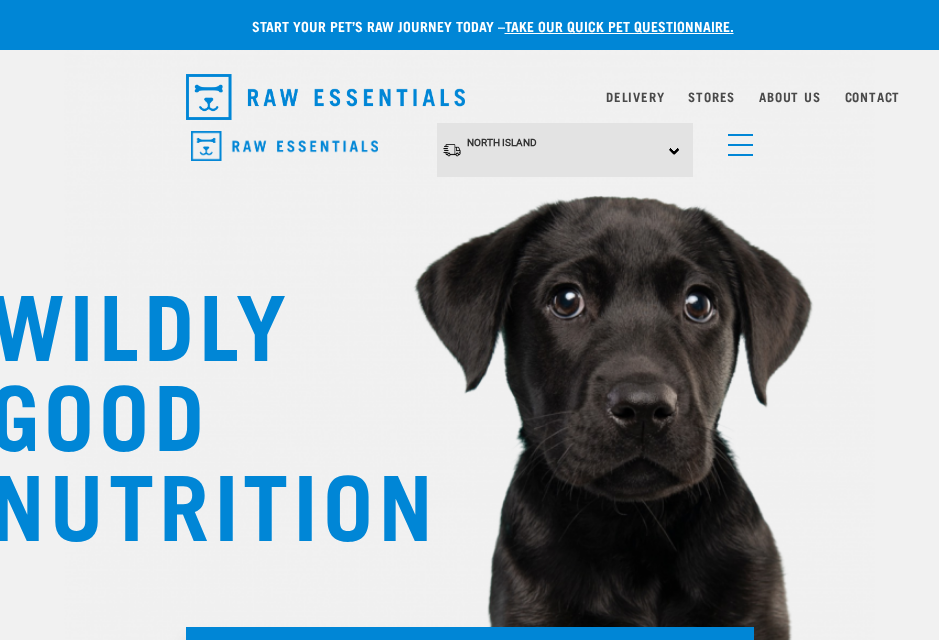 scroll, scrollTop: 0, scrollLeft: 0, axis: both 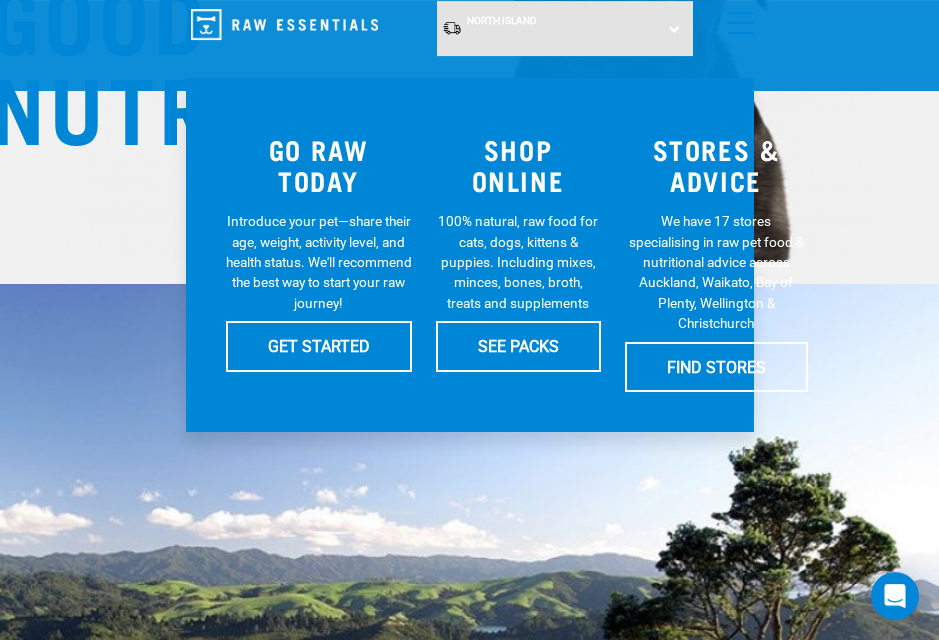 click on "SEE PACKS" at bounding box center [518, 346] 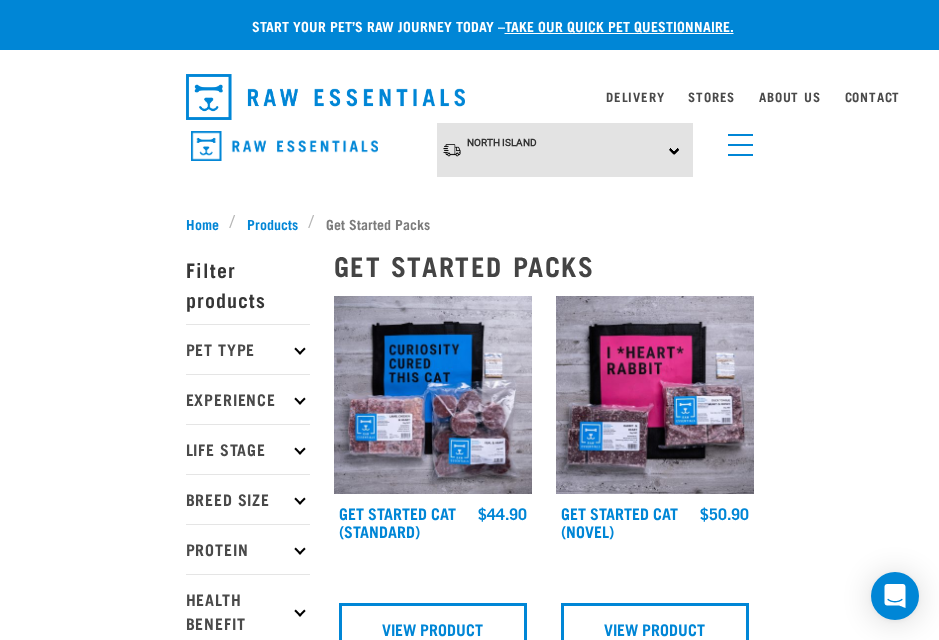 scroll, scrollTop: 20, scrollLeft: 0, axis: vertical 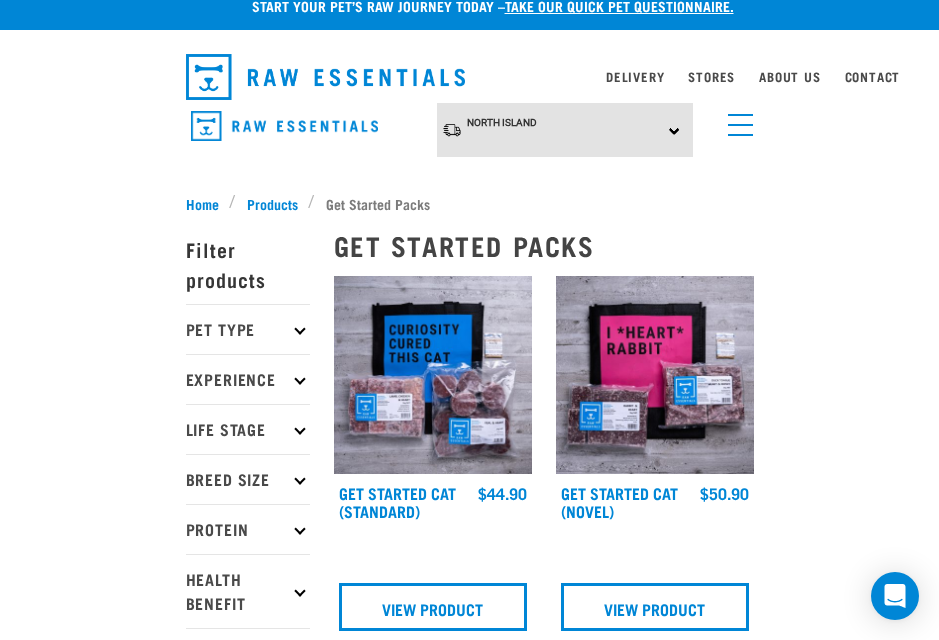 click on "Breed Size" at bounding box center [248, 479] 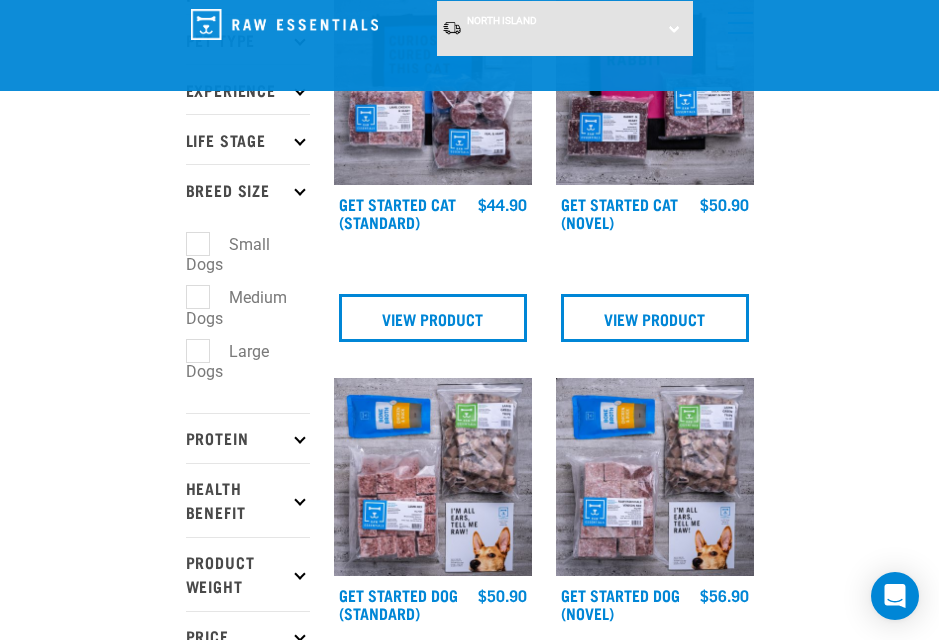 scroll, scrollTop: 137, scrollLeft: 0, axis: vertical 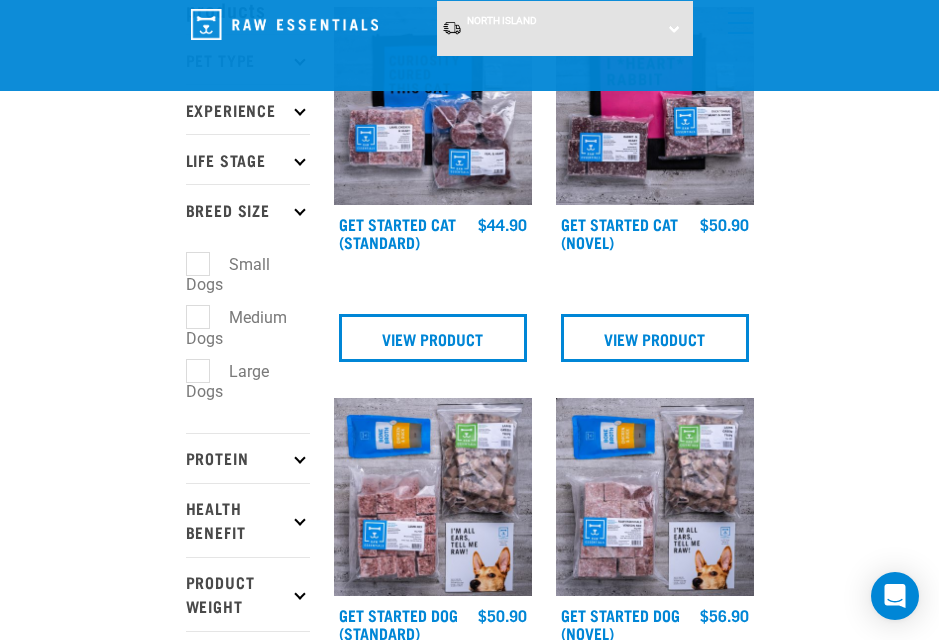 click on "Small Dogs" at bounding box center (228, 275) 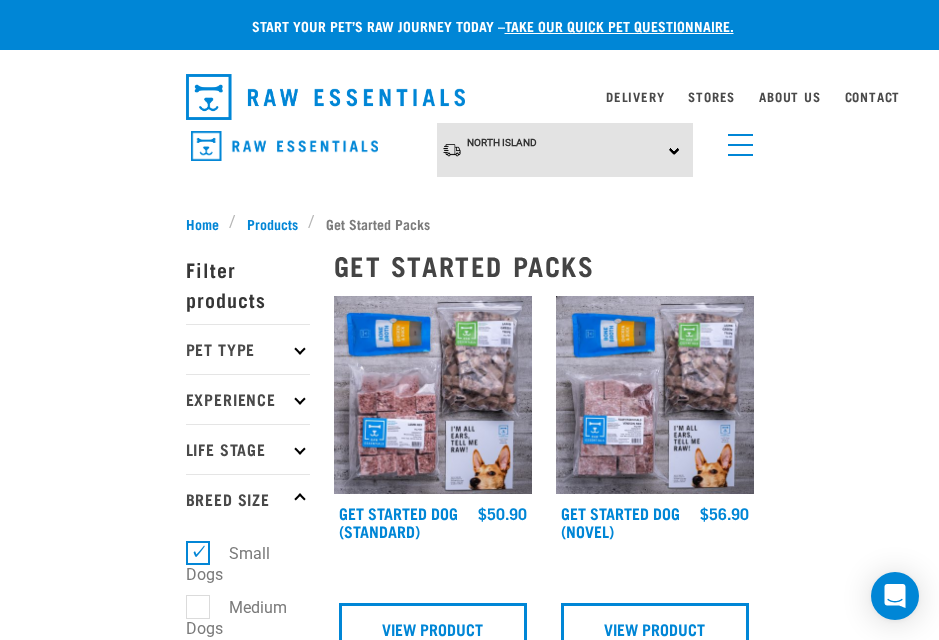 scroll, scrollTop: 0, scrollLeft: 0, axis: both 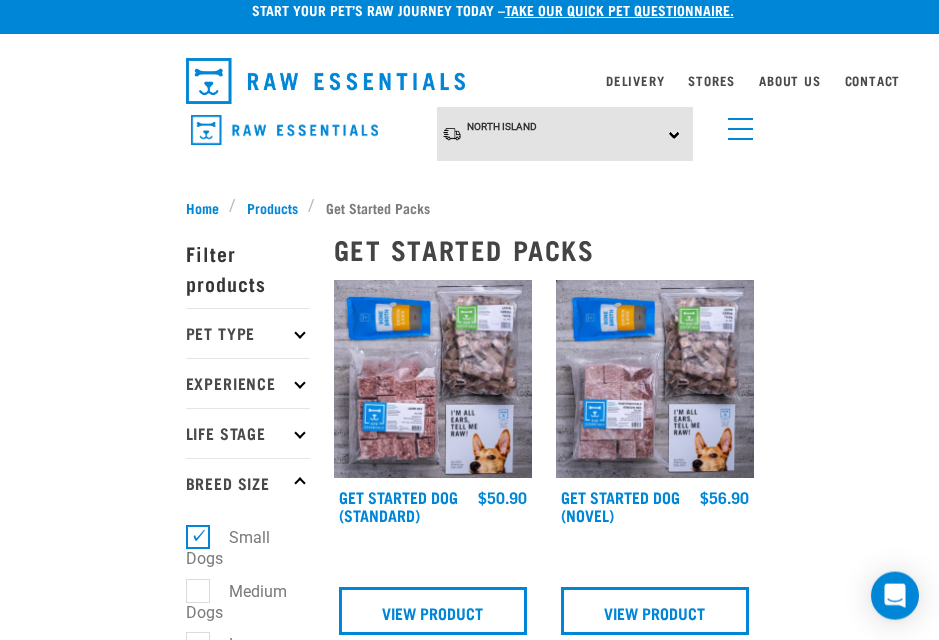 click on "Pet Type" at bounding box center [248, 333] 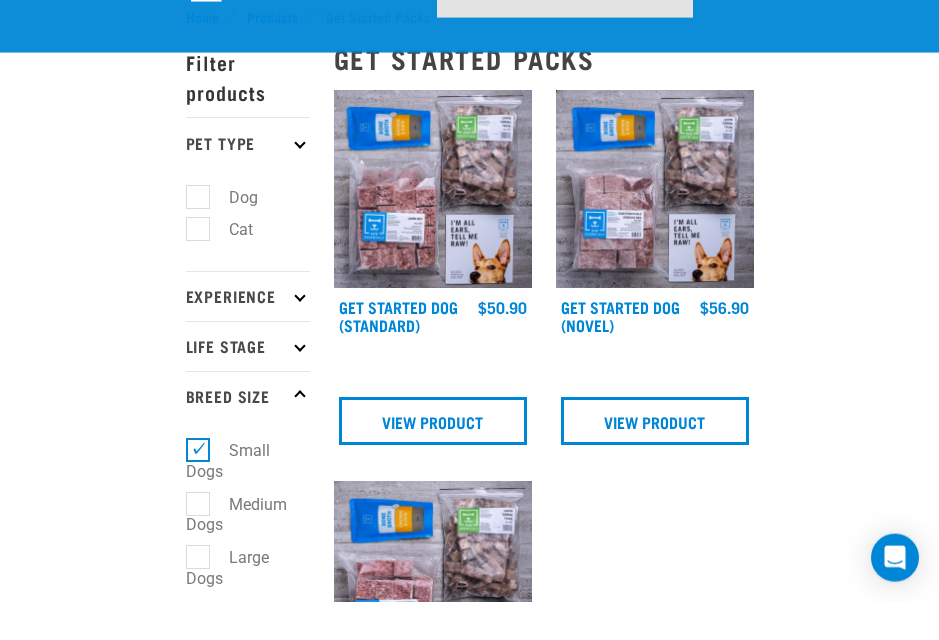 scroll, scrollTop: 108, scrollLeft: 0, axis: vertical 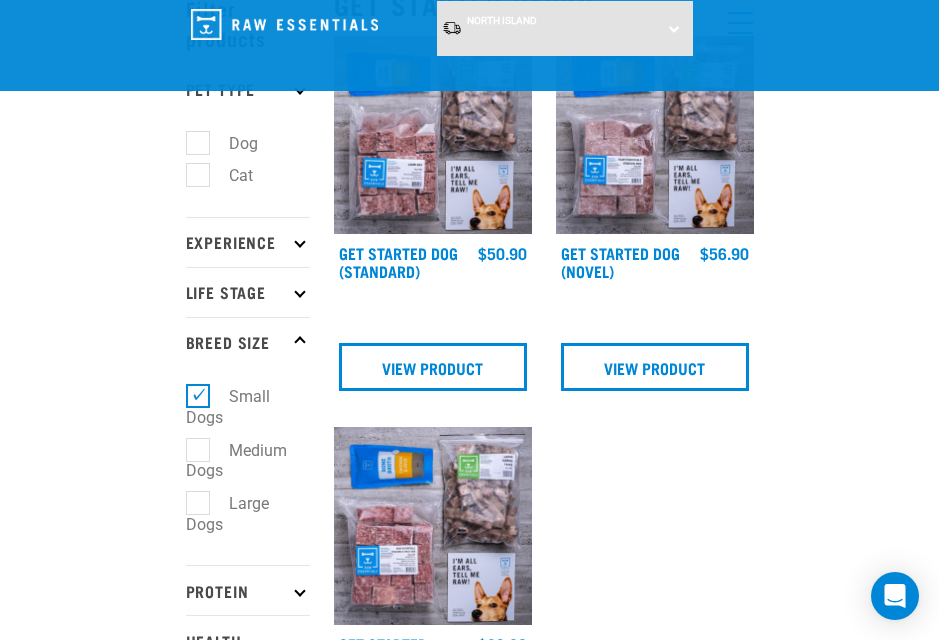 click on "Small Dogs" at bounding box center [228, 407] 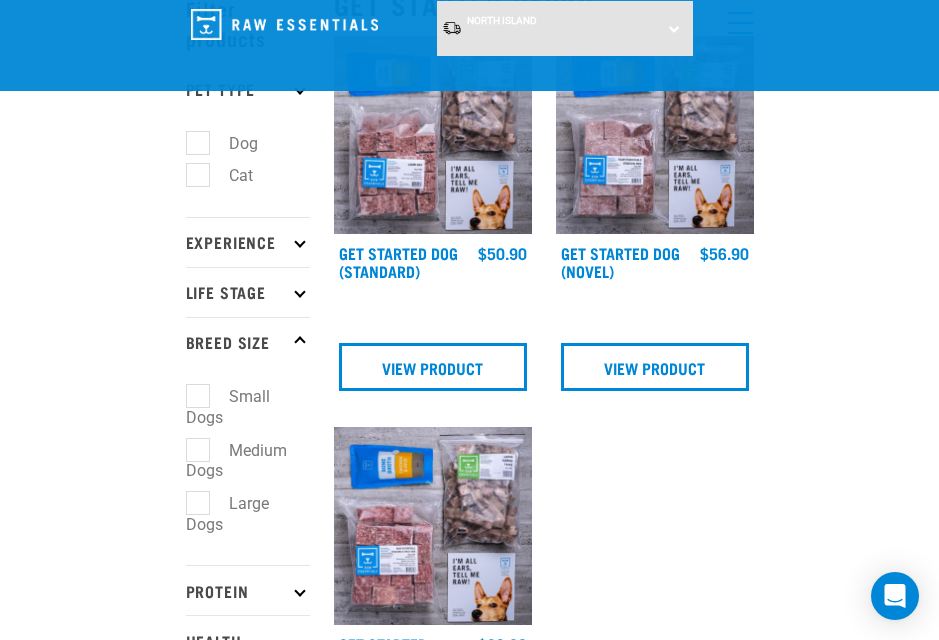 click on "×
Filter products
Pet Type
Dog
Cat
Experience
New Raw Feeder
Experienced Raw Feeder
Life Stage
Cat" at bounding box center (248, 730) 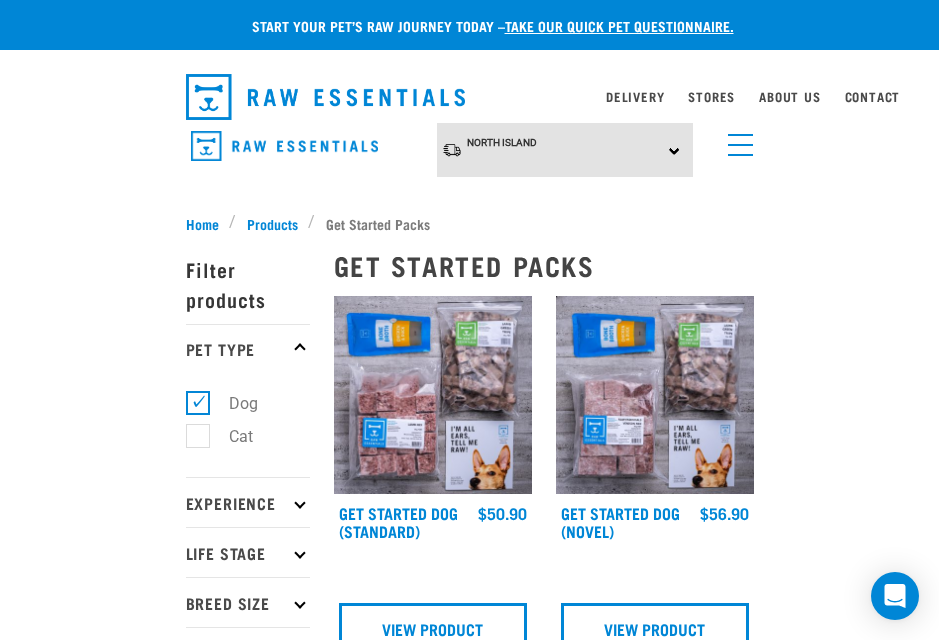 scroll, scrollTop: 0, scrollLeft: 0, axis: both 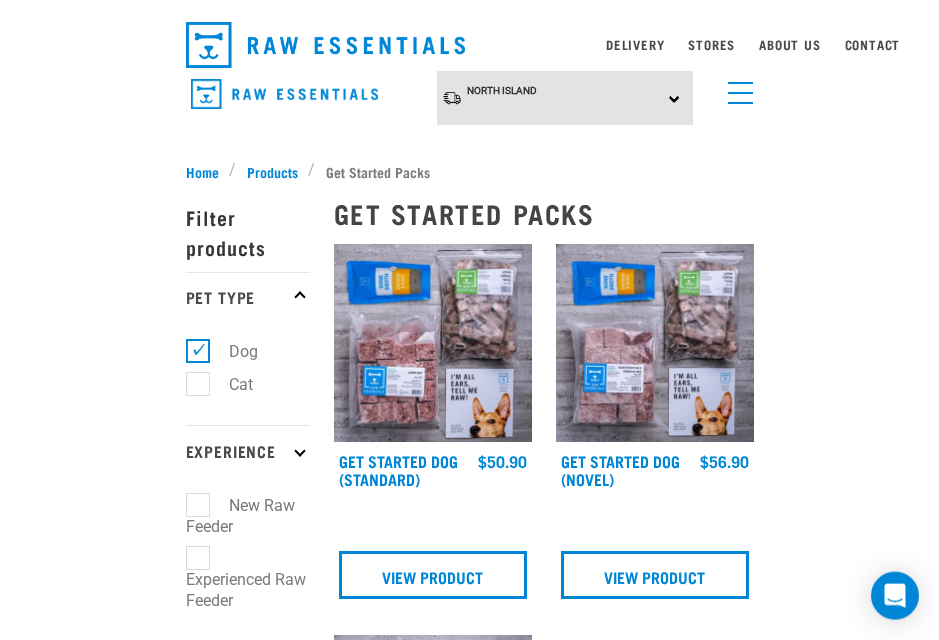 click on "Experienced Raw Feeder" at bounding box center (246, 579) 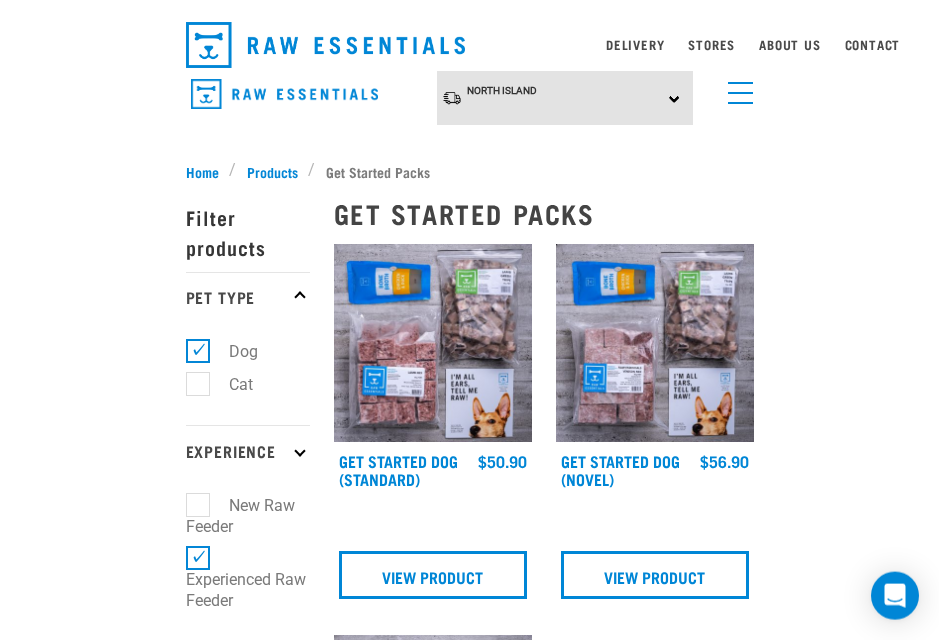 scroll, scrollTop: 52, scrollLeft: 0, axis: vertical 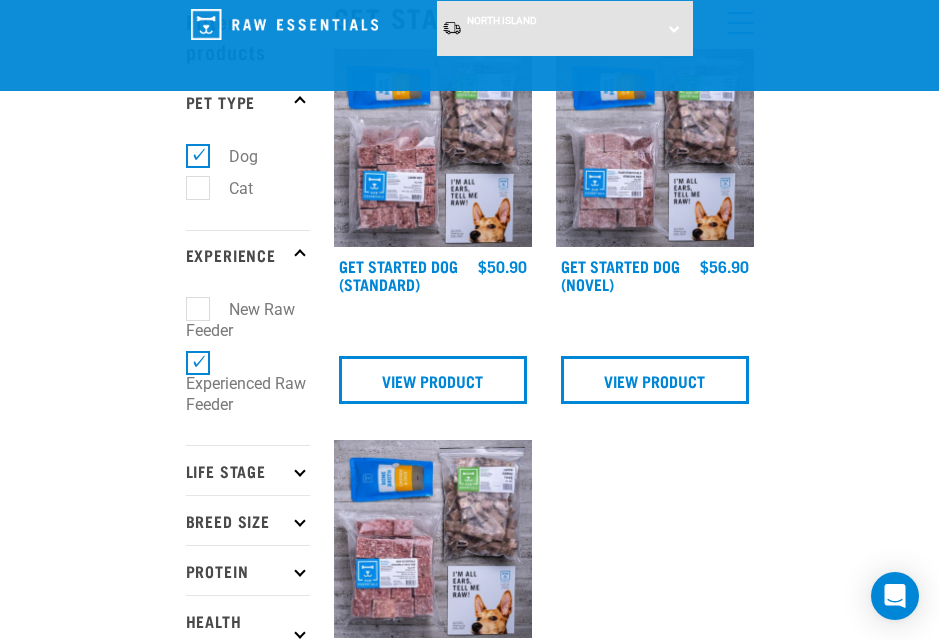 click on "Experienced Raw Feeder" at bounding box center (246, 384) 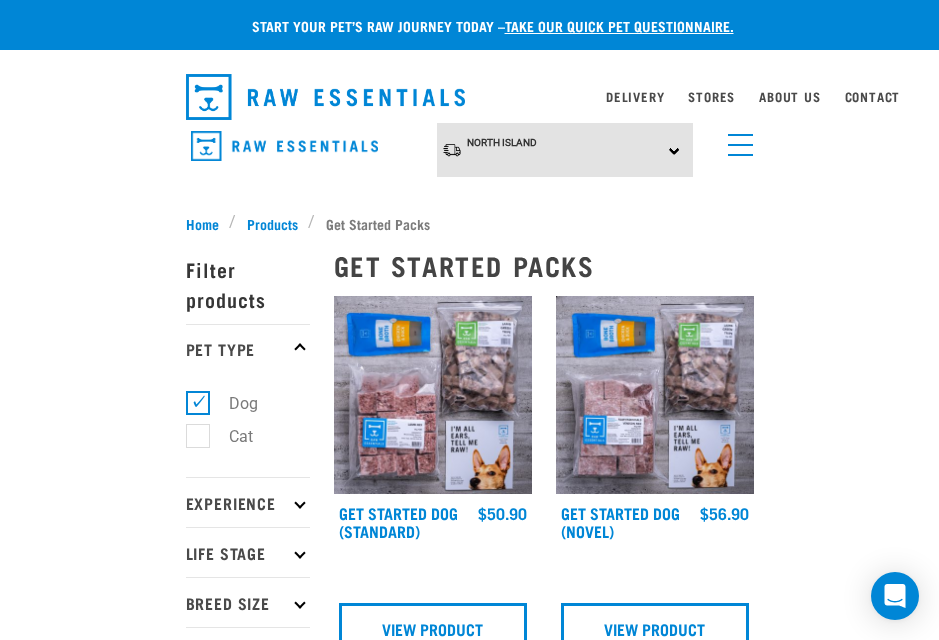 scroll, scrollTop: 0, scrollLeft: 0, axis: both 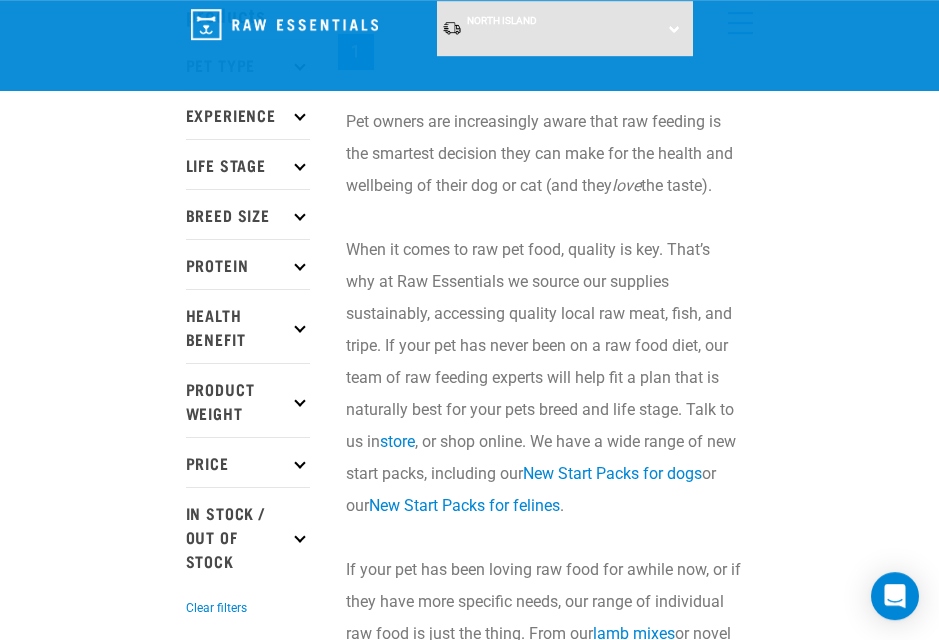 click on "In Stock / Out Of Stock" at bounding box center [248, 536] 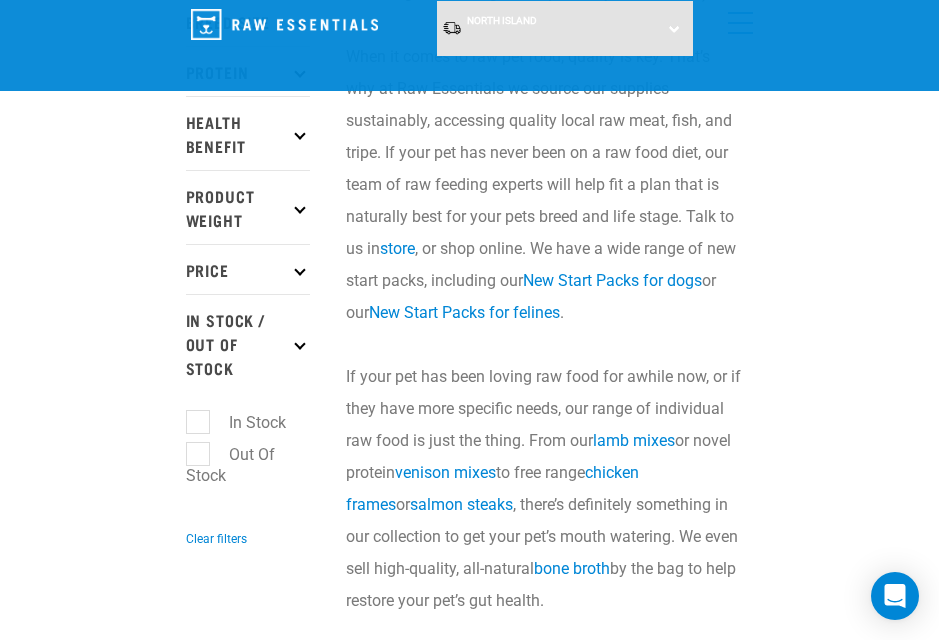 scroll, scrollTop: 325, scrollLeft: 0, axis: vertical 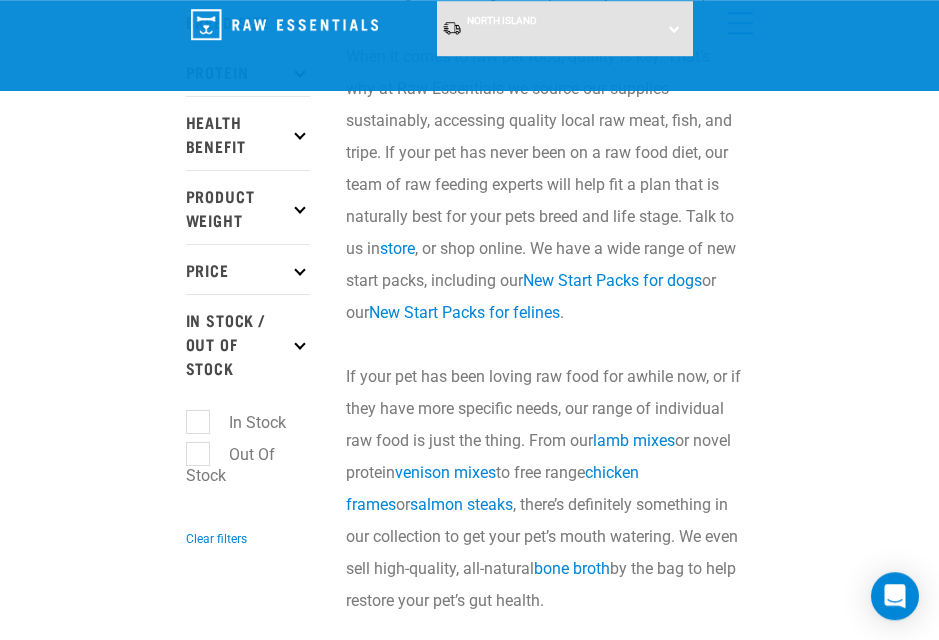 click on "In Stock" at bounding box center [245, 422] 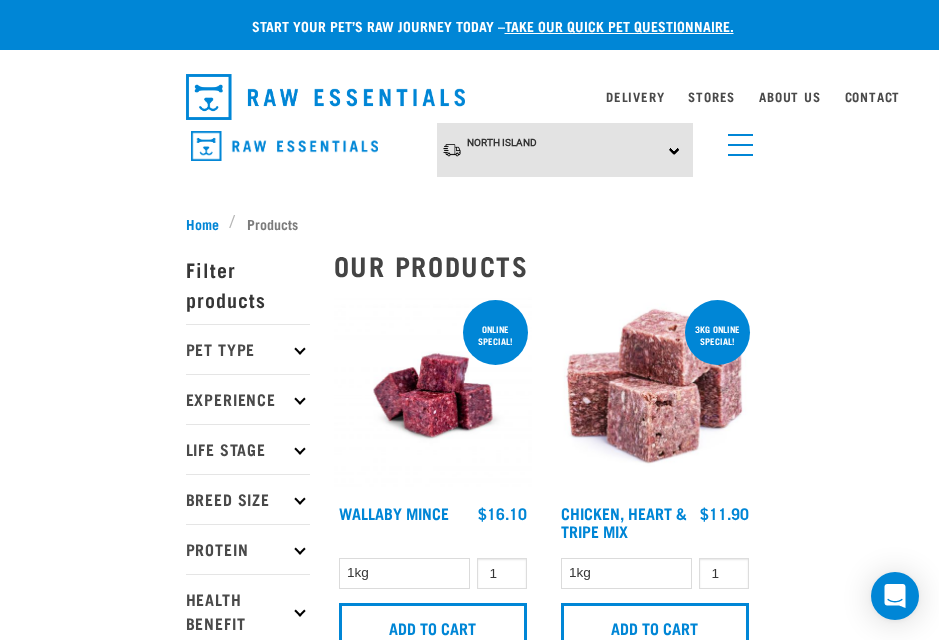 scroll, scrollTop: 0, scrollLeft: 0, axis: both 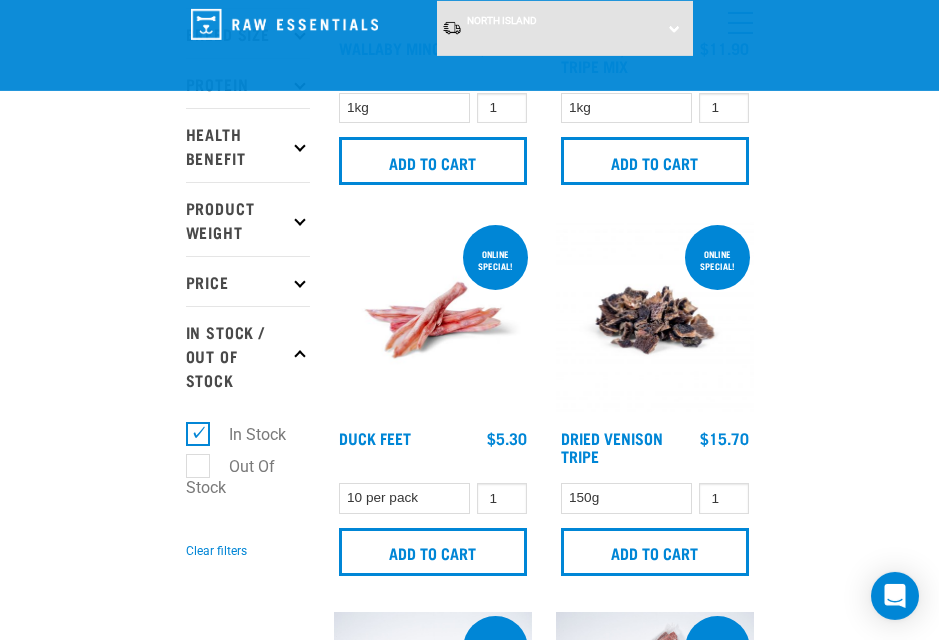 click on "Add to cart" at bounding box center [433, 552] 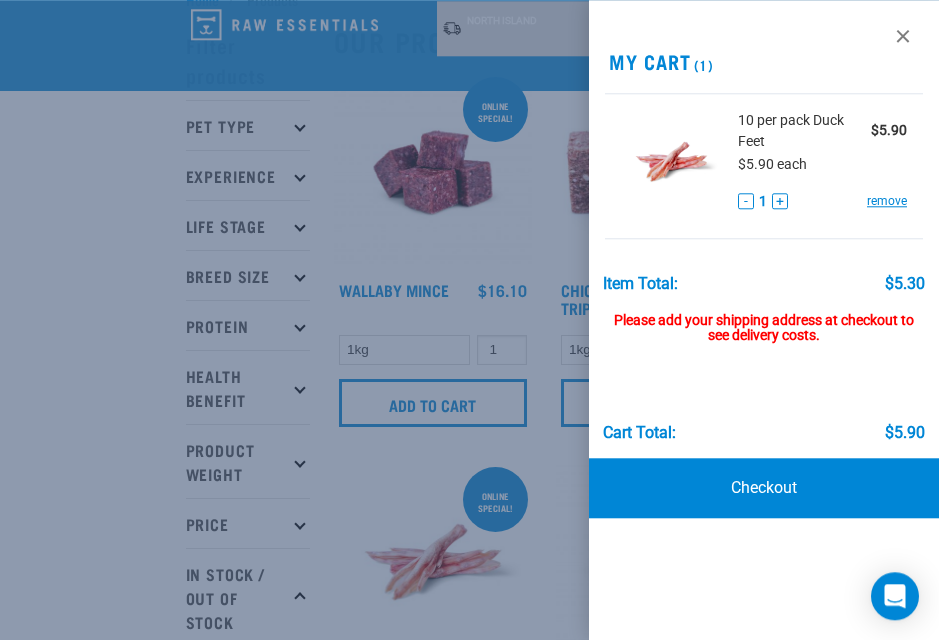 scroll, scrollTop: 71, scrollLeft: 0, axis: vertical 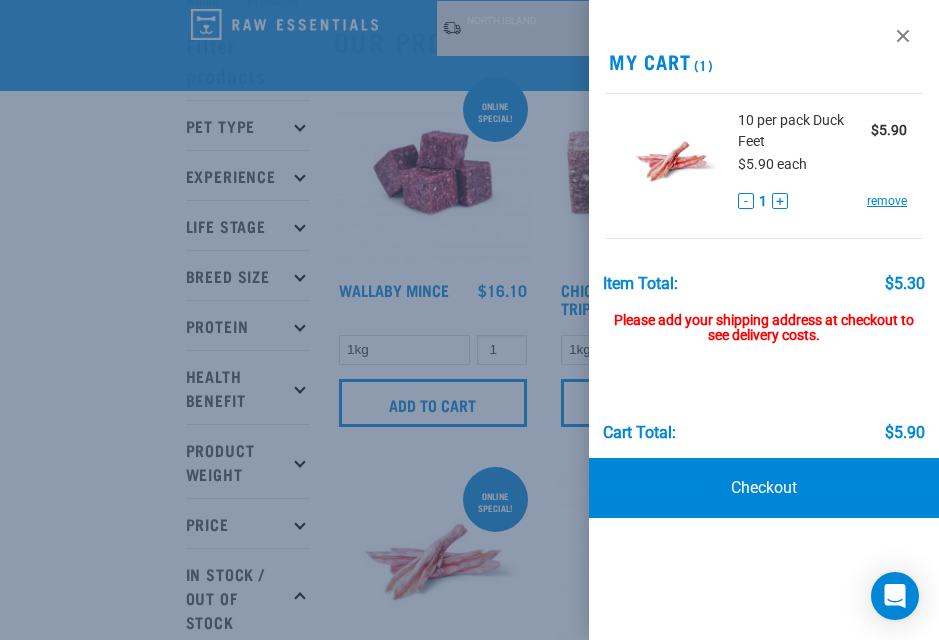 click at bounding box center [469, 320] 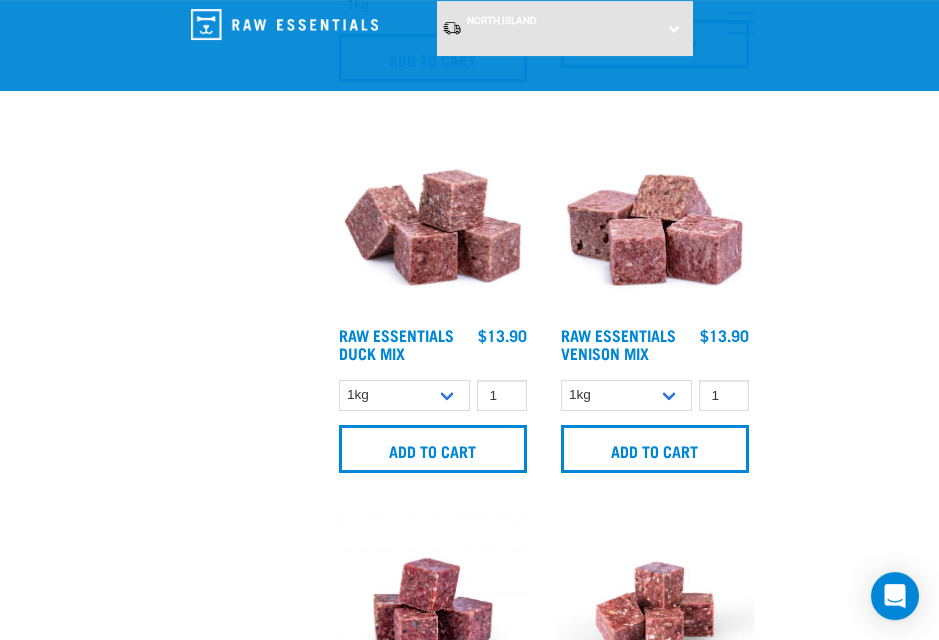 scroll, scrollTop: 3175, scrollLeft: 0, axis: vertical 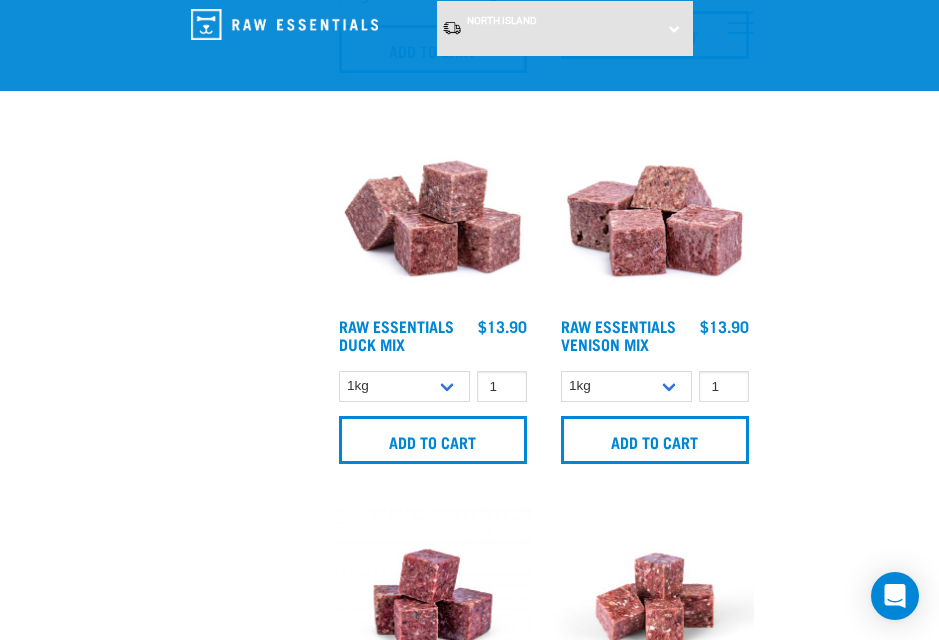 click on "Add to cart" at bounding box center (433, 440) 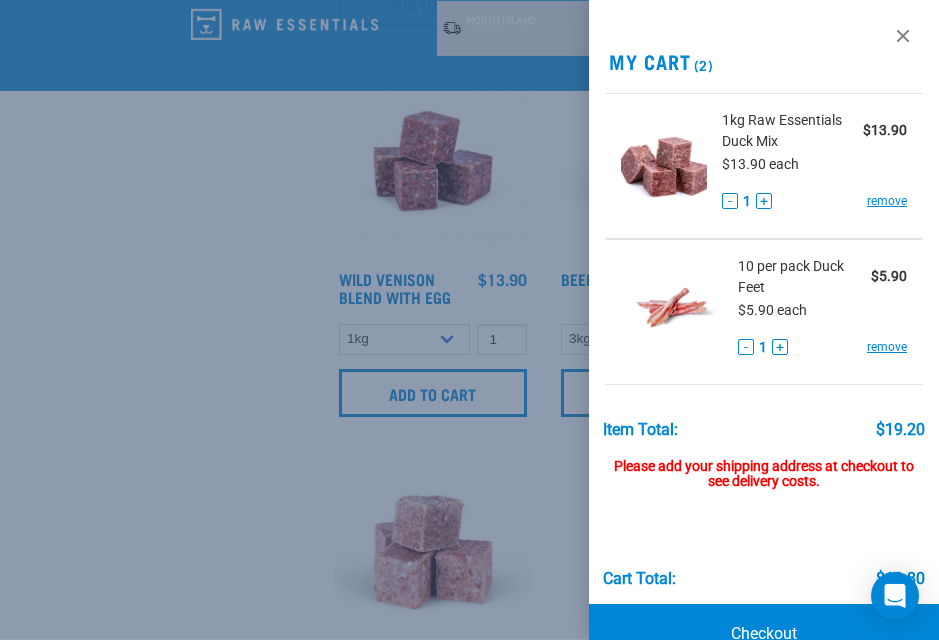 scroll, scrollTop: 3615, scrollLeft: 0, axis: vertical 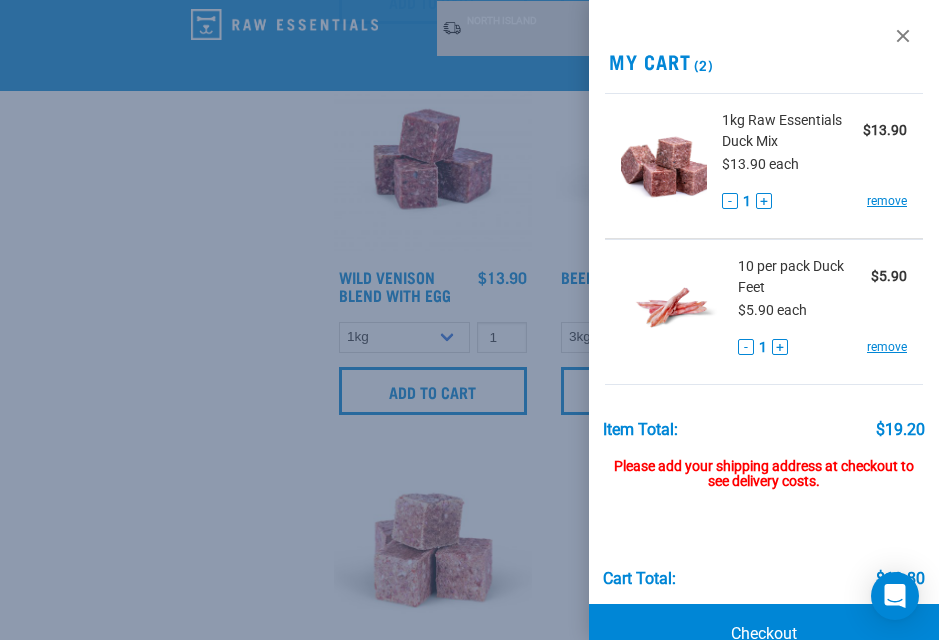 click at bounding box center (469, 320) 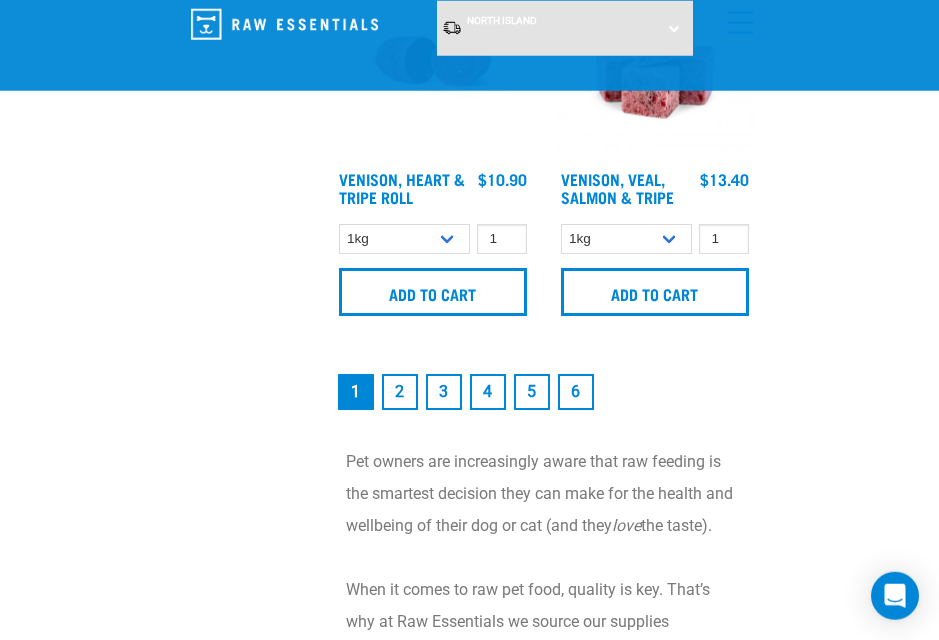 scroll, scrollTop: 6071, scrollLeft: 0, axis: vertical 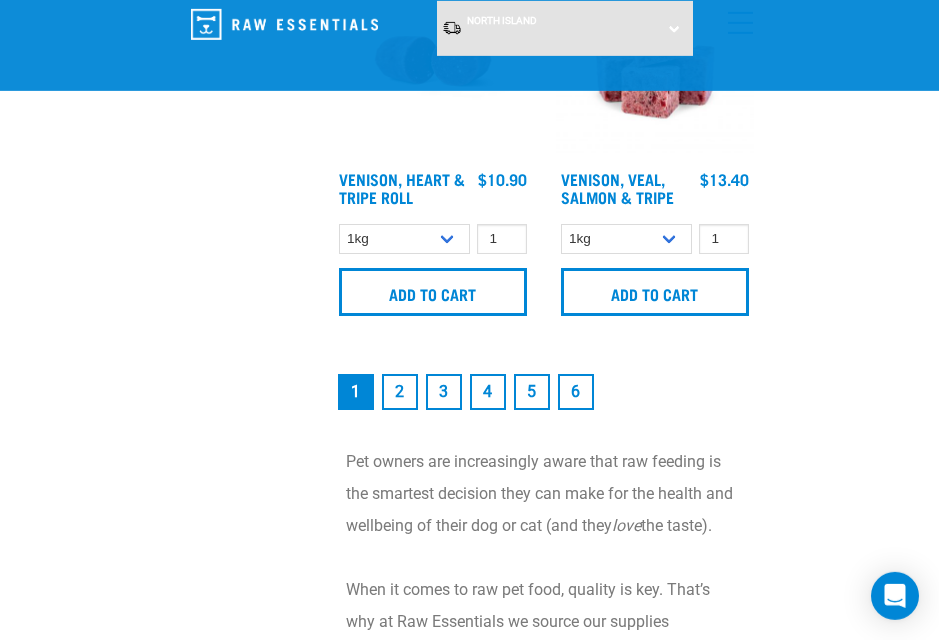 click on "2" at bounding box center [400, 392] 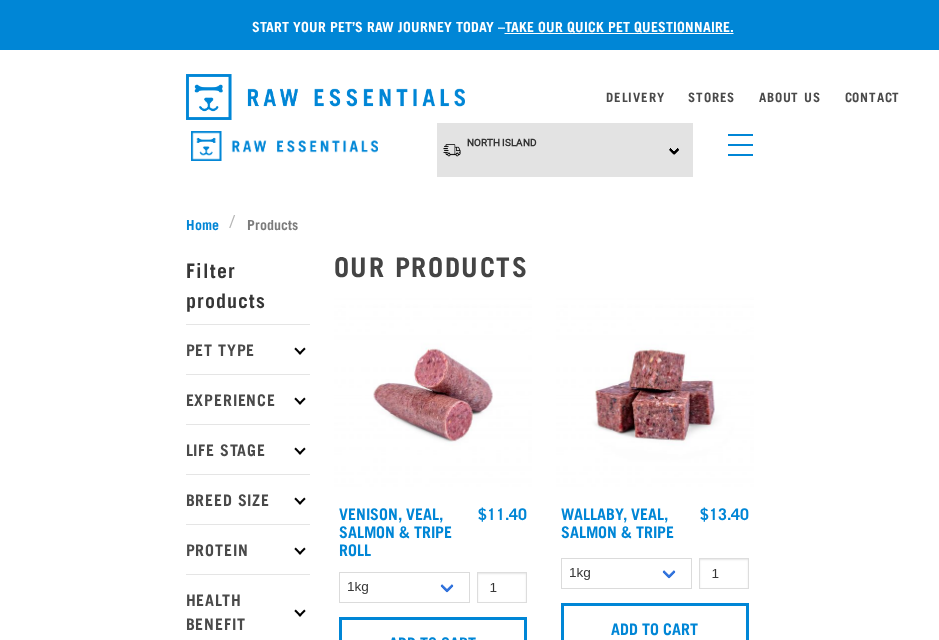 scroll, scrollTop: 0, scrollLeft: 0, axis: both 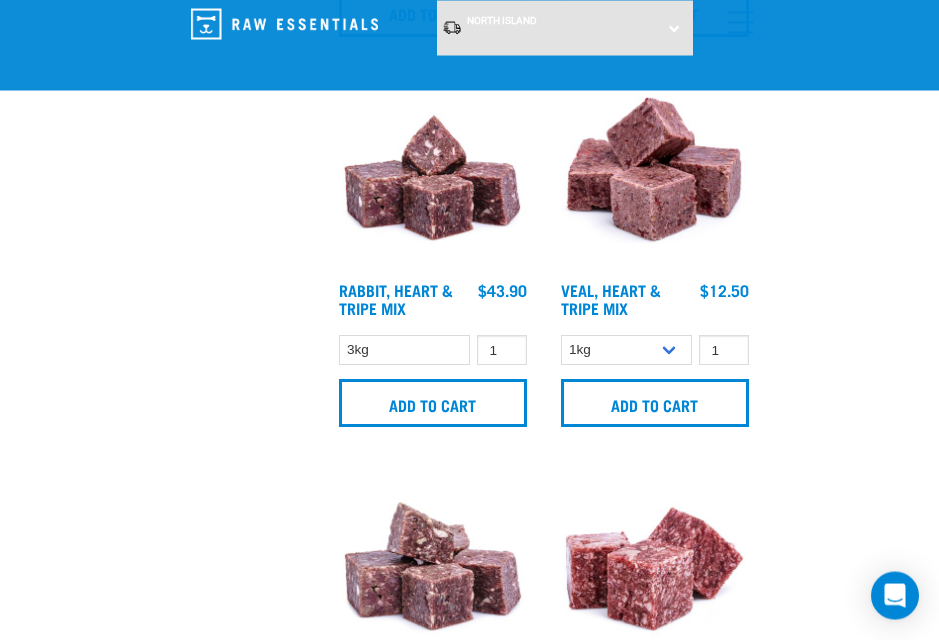click on "Add to cart" at bounding box center (433, 403) 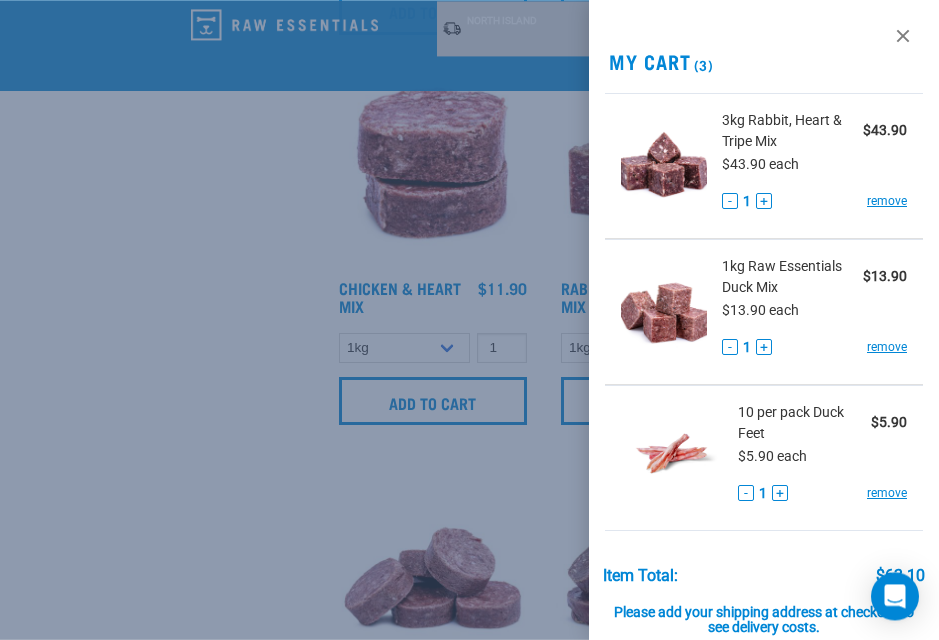 scroll, scrollTop: 2046, scrollLeft: 0, axis: vertical 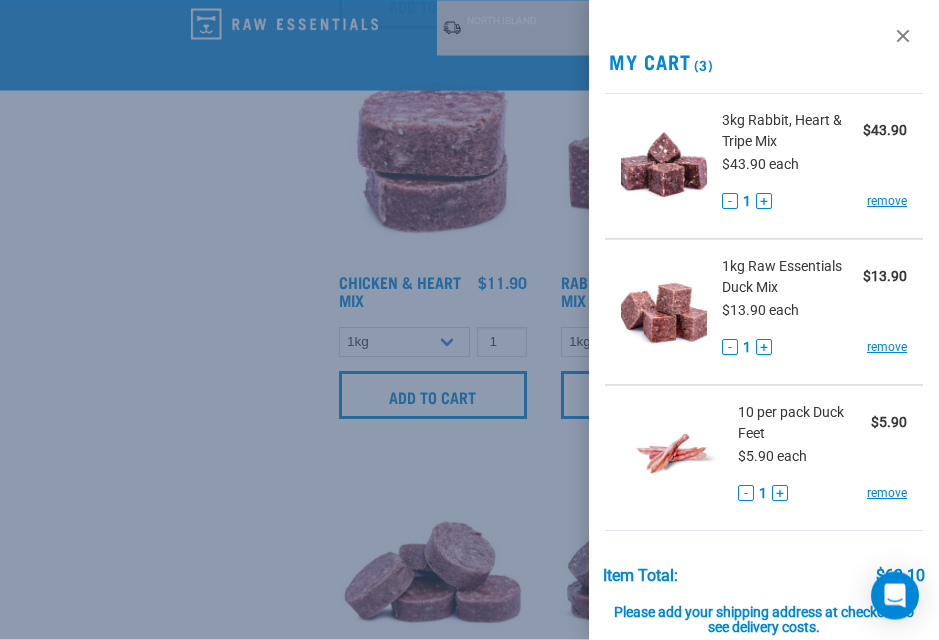click at bounding box center (469, 320) 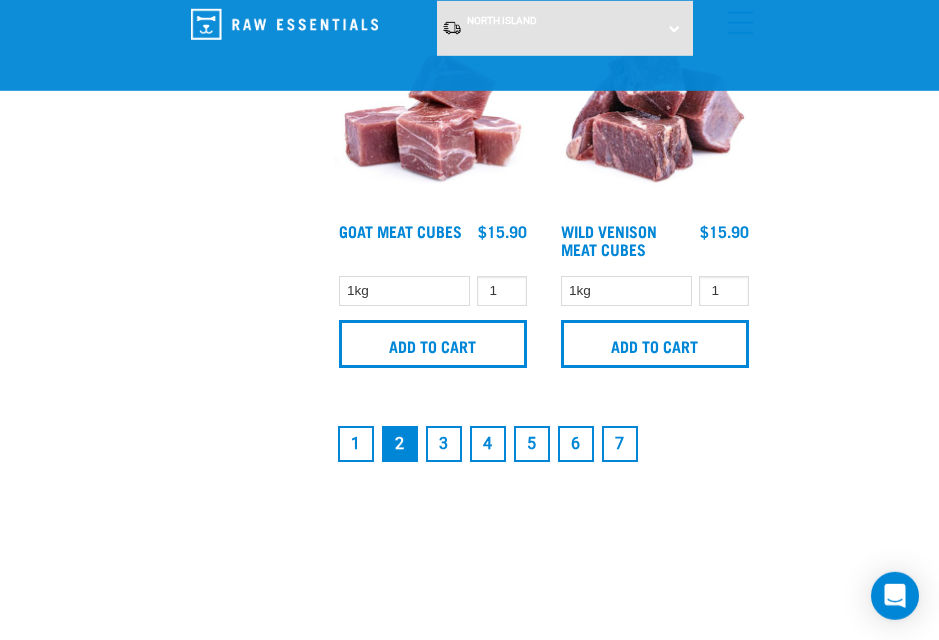 scroll, scrollTop: 6017, scrollLeft: 0, axis: vertical 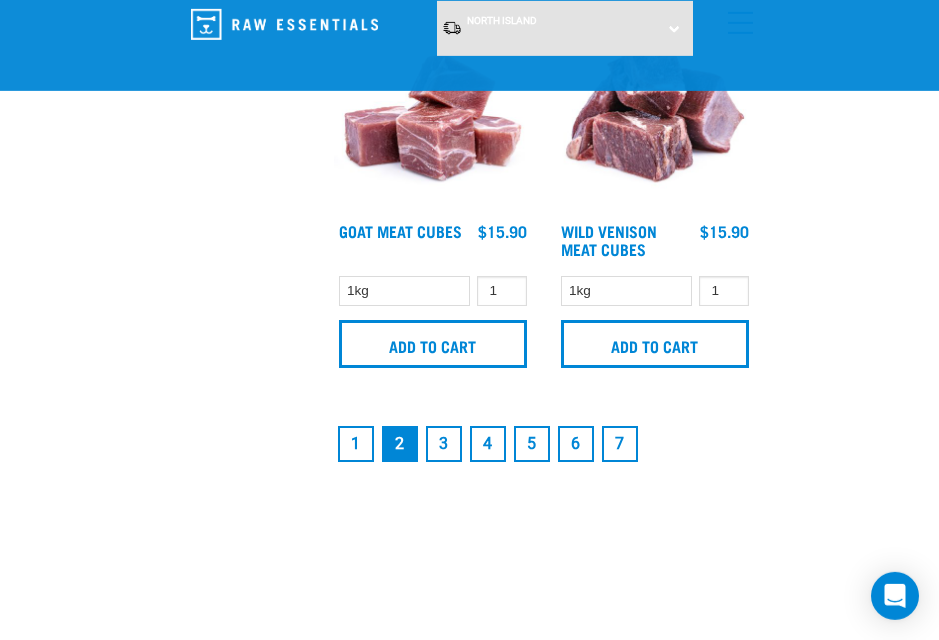 click on "3" at bounding box center (444, 444) 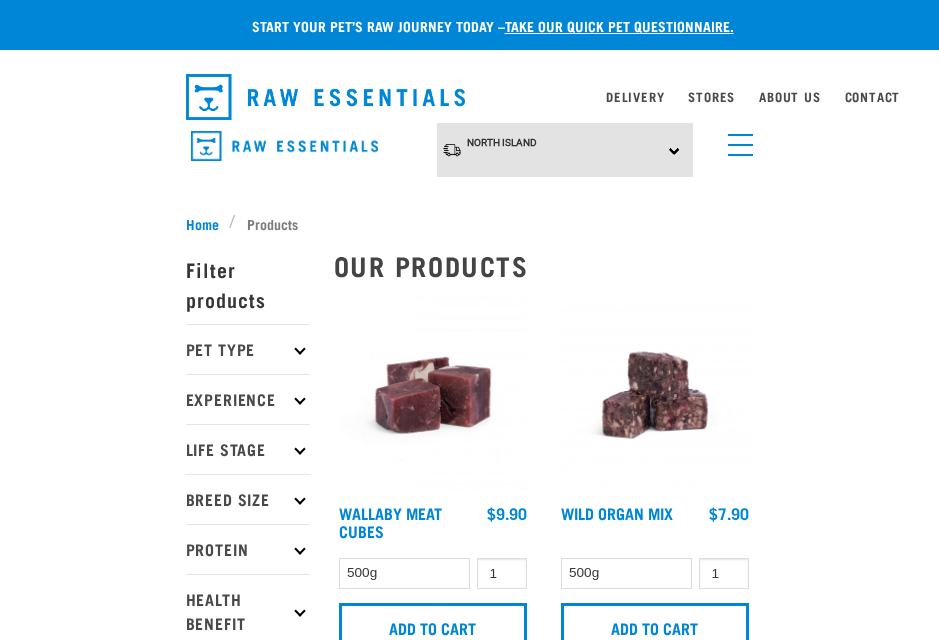 scroll, scrollTop: 0, scrollLeft: 0, axis: both 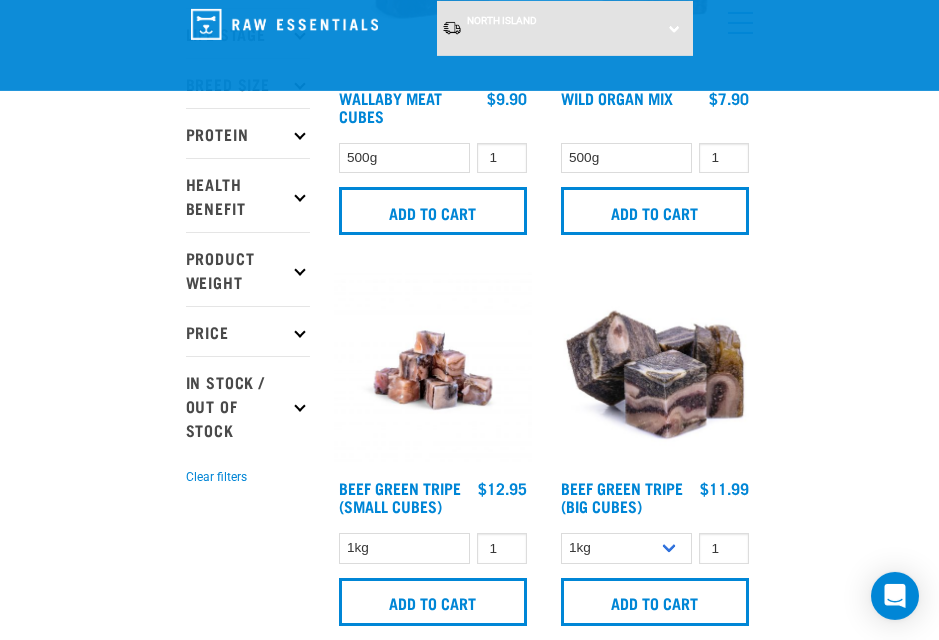click on "Add to cart" at bounding box center (433, 602) 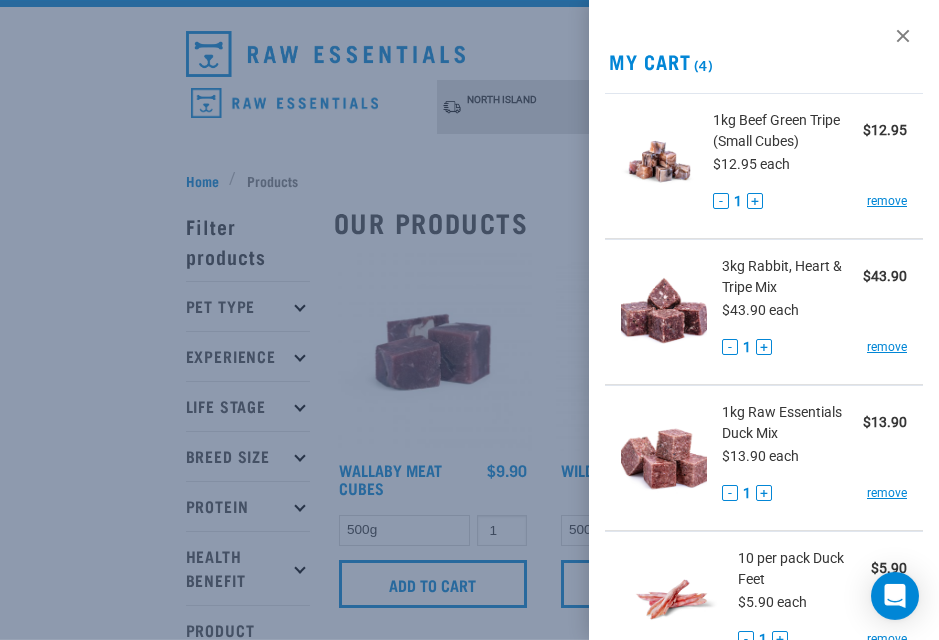 scroll, scrollTop: 33, scrollLeft: 0, axis: vertical 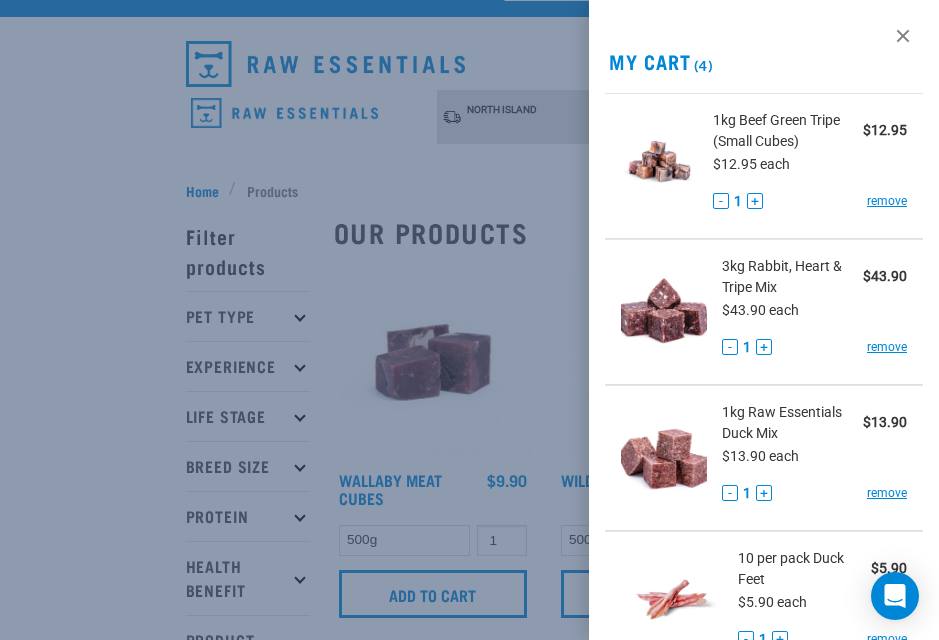 click at bounding box center [469, 320] 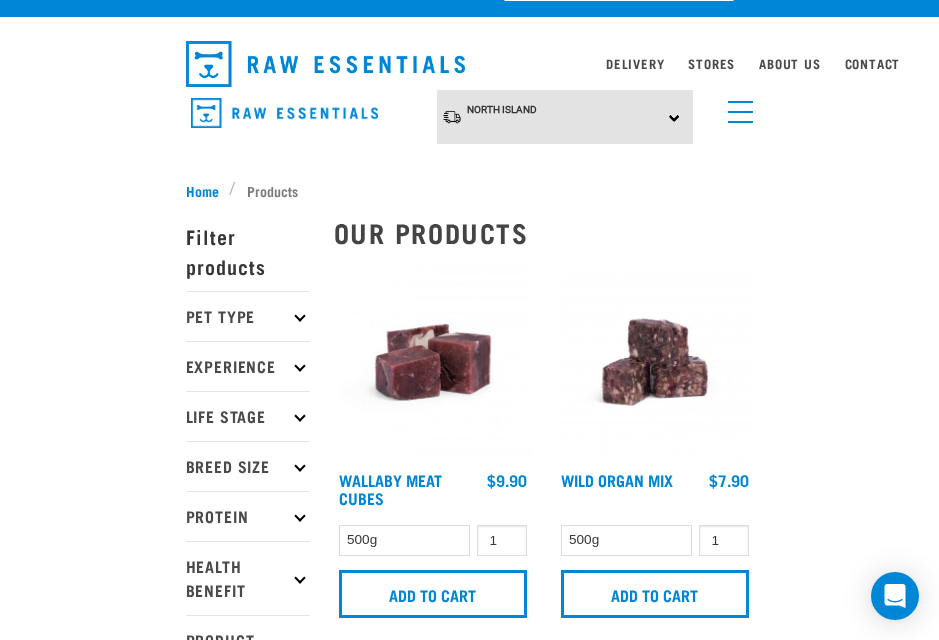 click on "Wild Organ Mix" at bounding box center (617, 479) 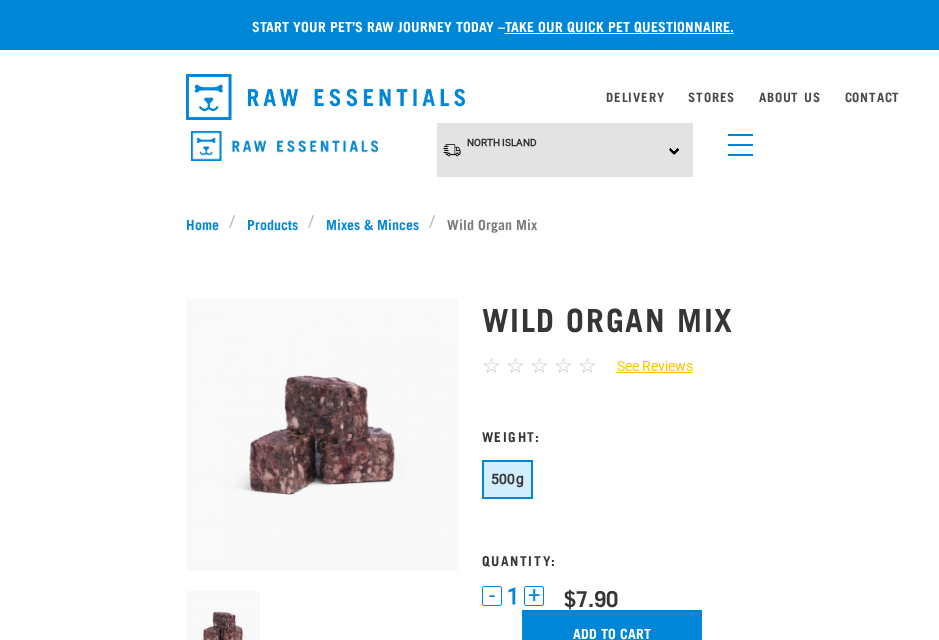 scroll, scrollTop: 286, scrollLeft: 0, axis: vertical 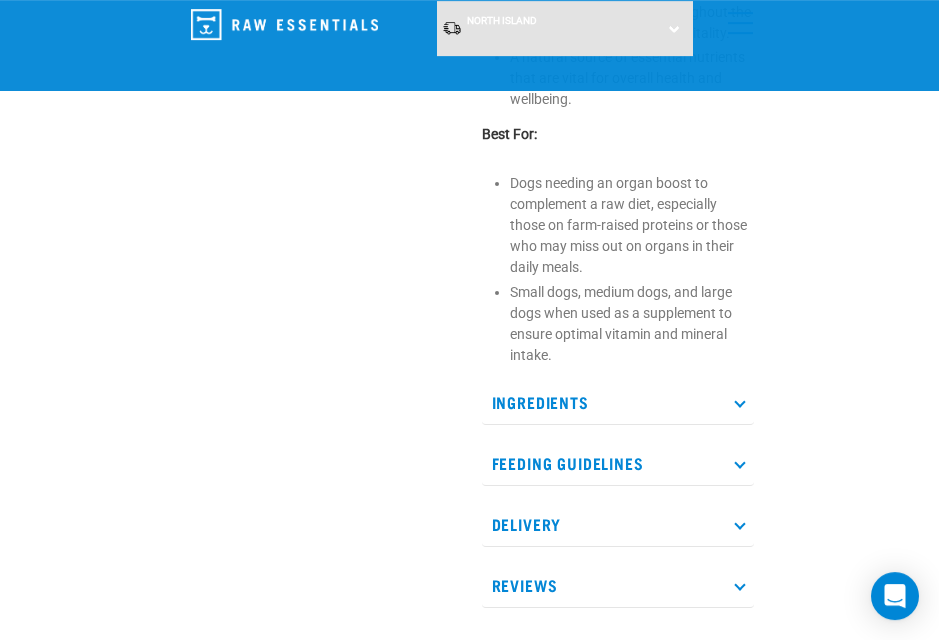 click on "Ingredients" at bounding box center [618, 402] 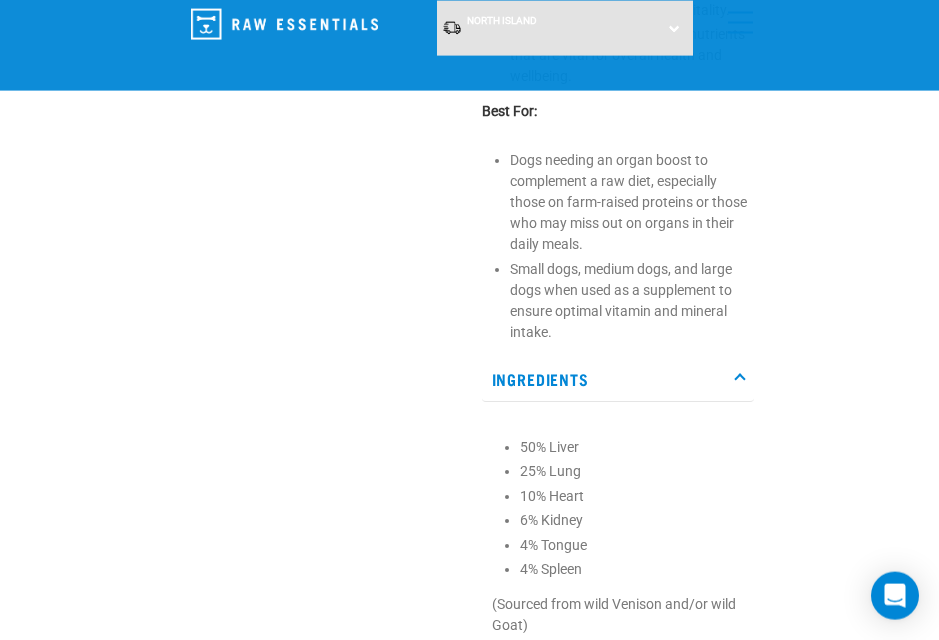 scroll, scrollTop: 873, scrollLeft: 0, axis: vertical 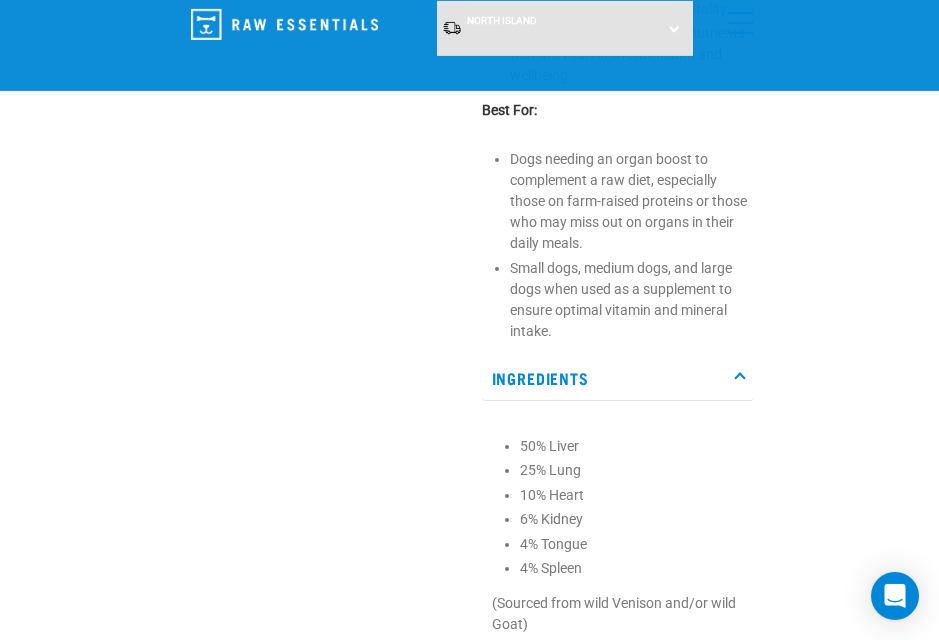click on "25% Lung" at bounding box center (632, 470) 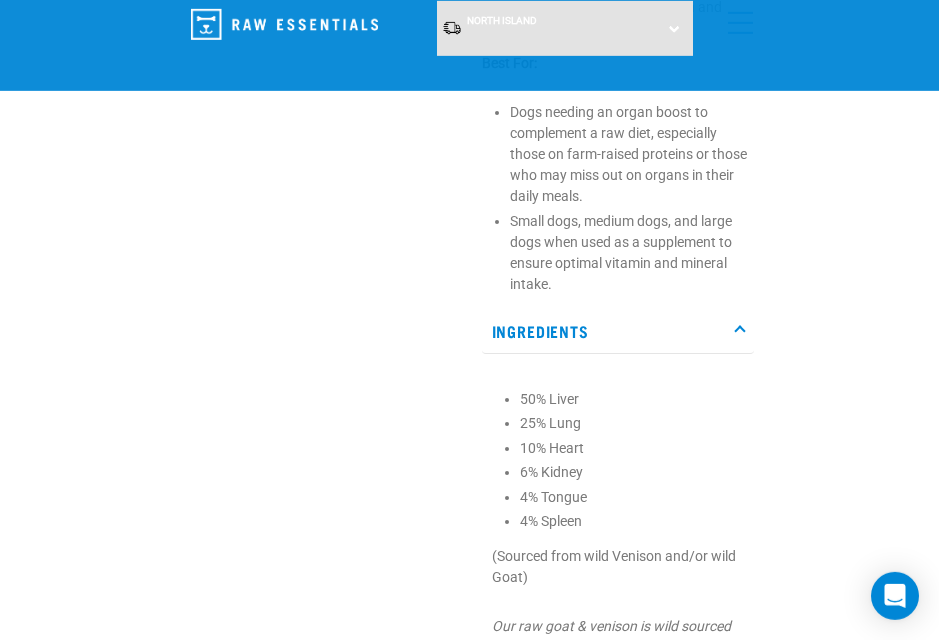scroll, scrollTop: 926, scrollLeft: 0, axis: vertical 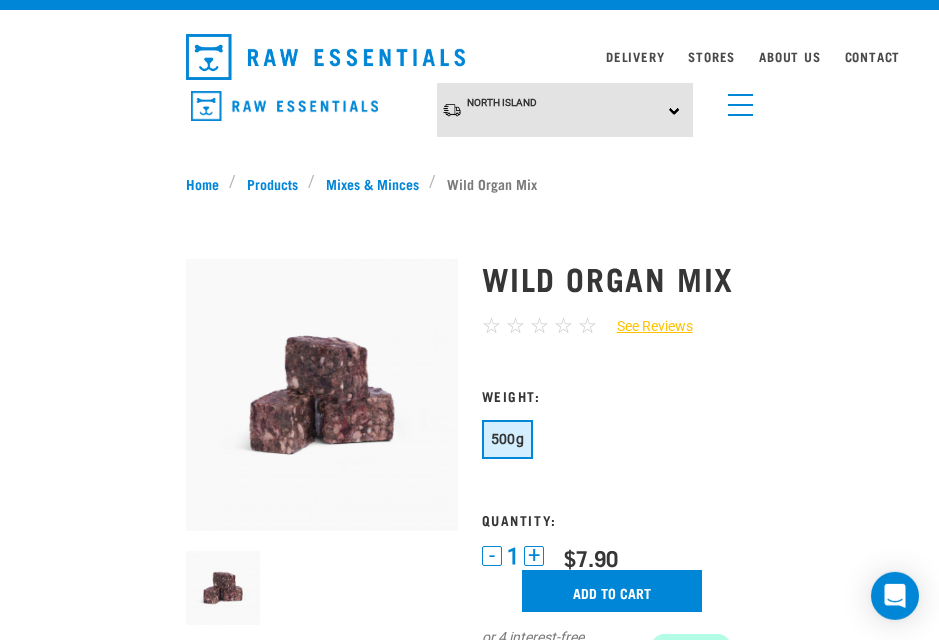 click on "Add to cart" at bounding box center [612, 591] 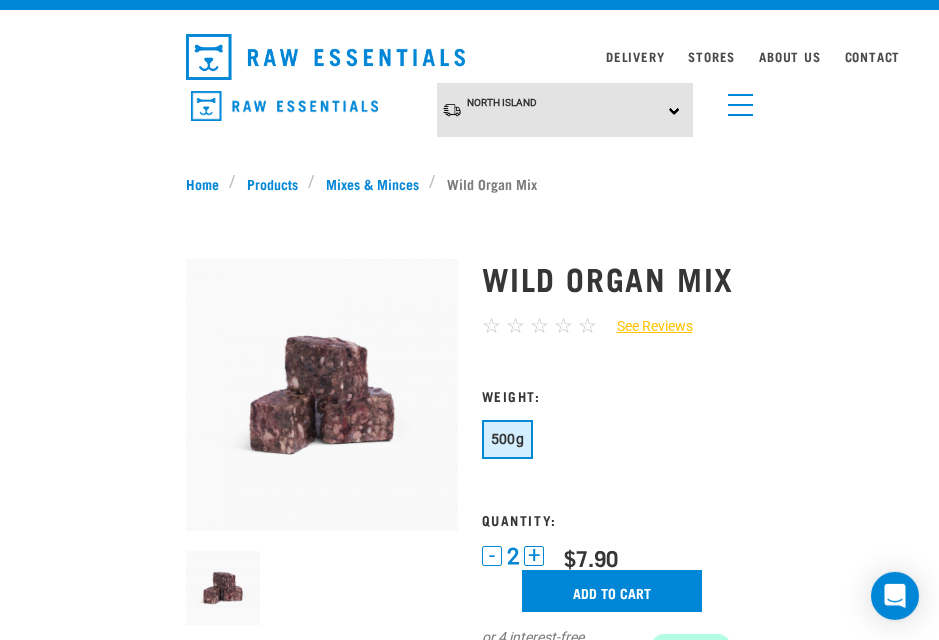 click on "Add to cart" at bounding box center (612, 591) 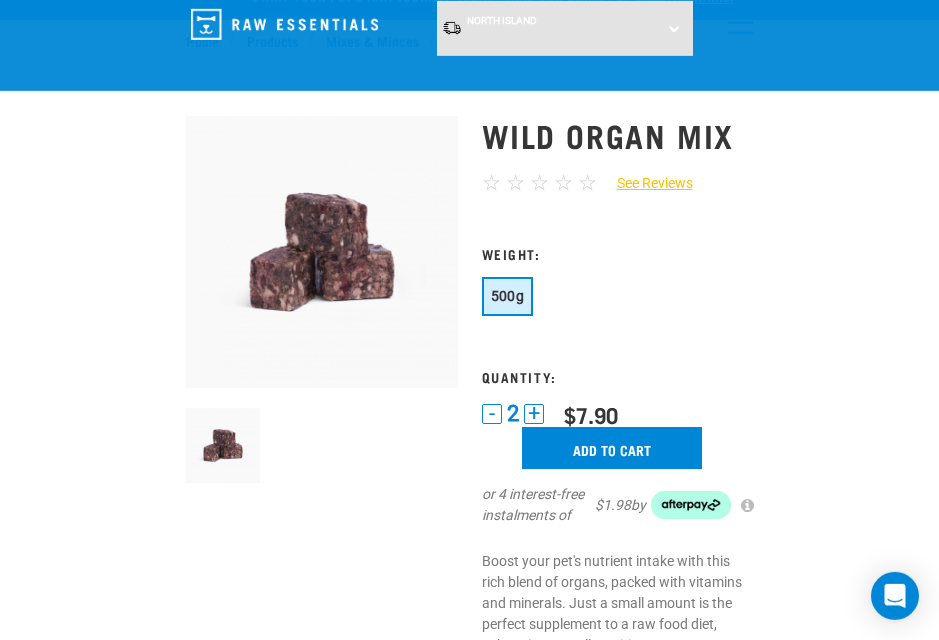 scroll, scrollTop: 0, scrollLeft: 0, axis: both 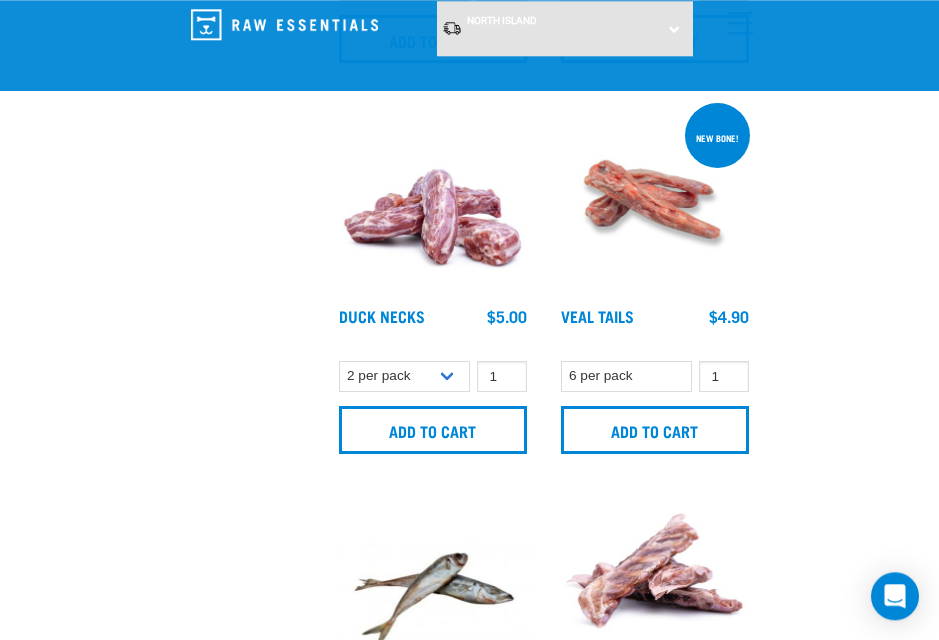 click on "Veal Tails" at bounding box center (597, 315) 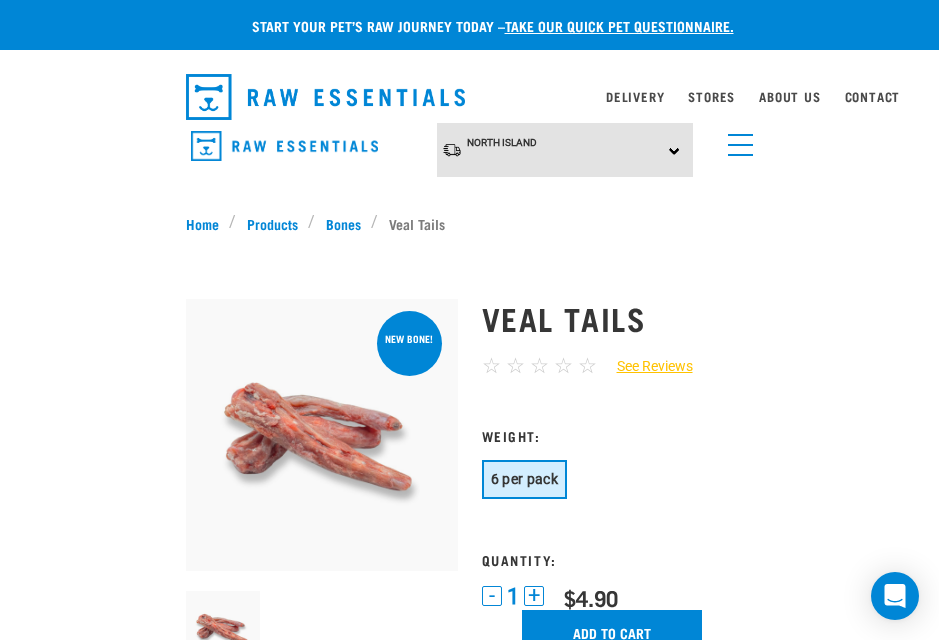 scroll, scrollTop: 9, scrollLeft: 0, axis: vertical 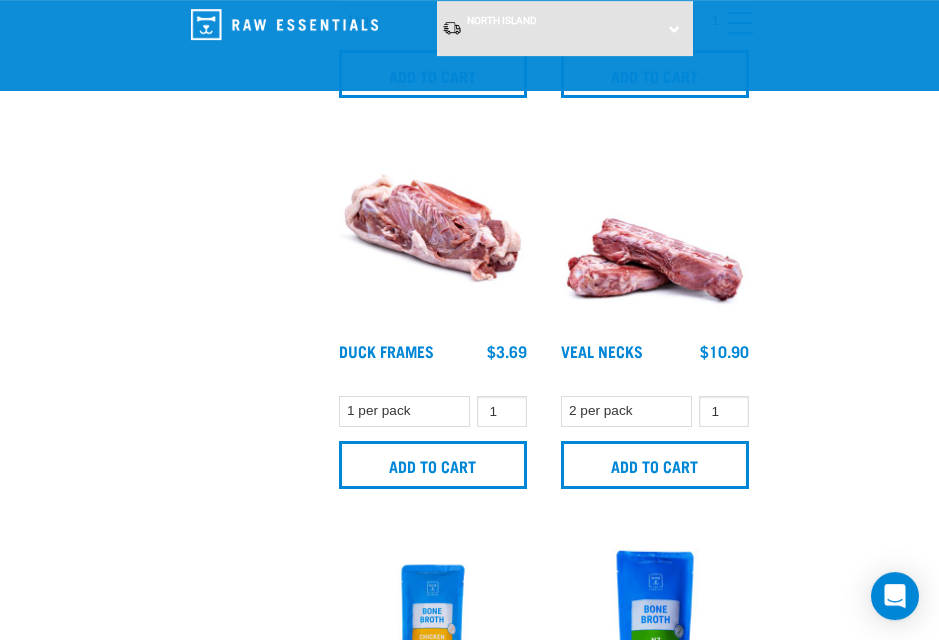 click on "Add to cart" at bounding box center (433, 465) 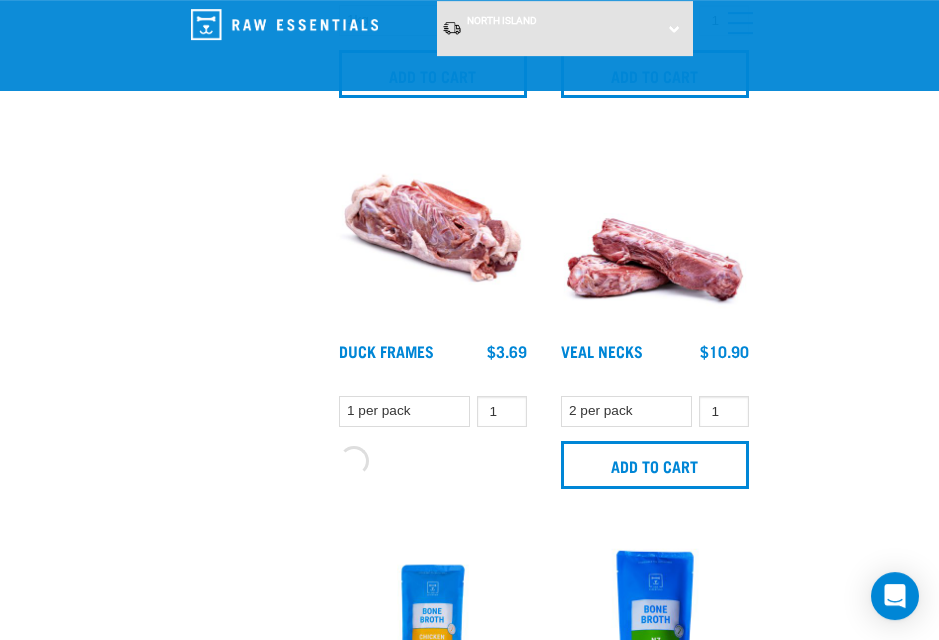 scroll, scrollTop: 3539, scrollLeft: 0, axis: vertical 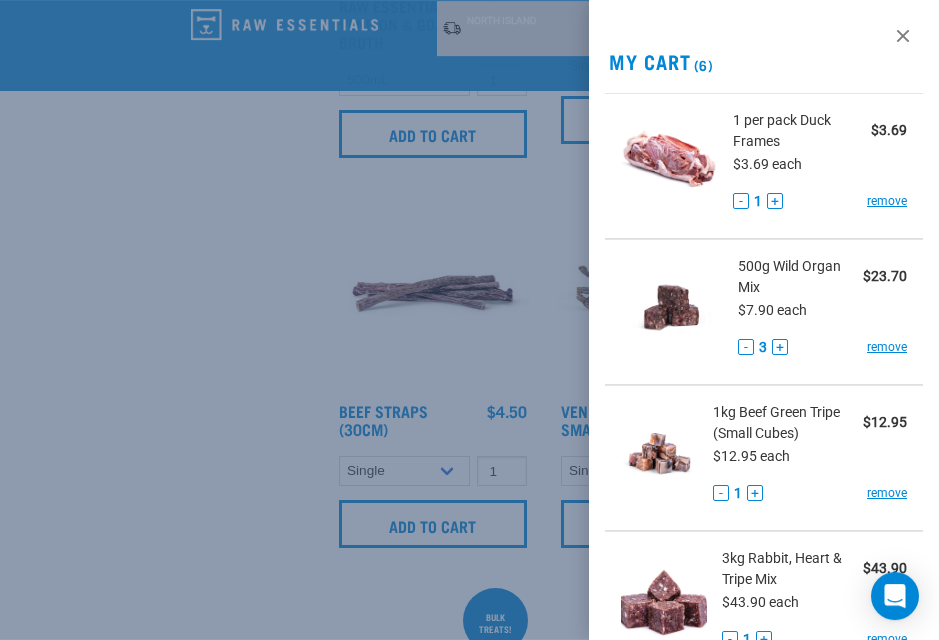 click at bounding box center (469, 320) 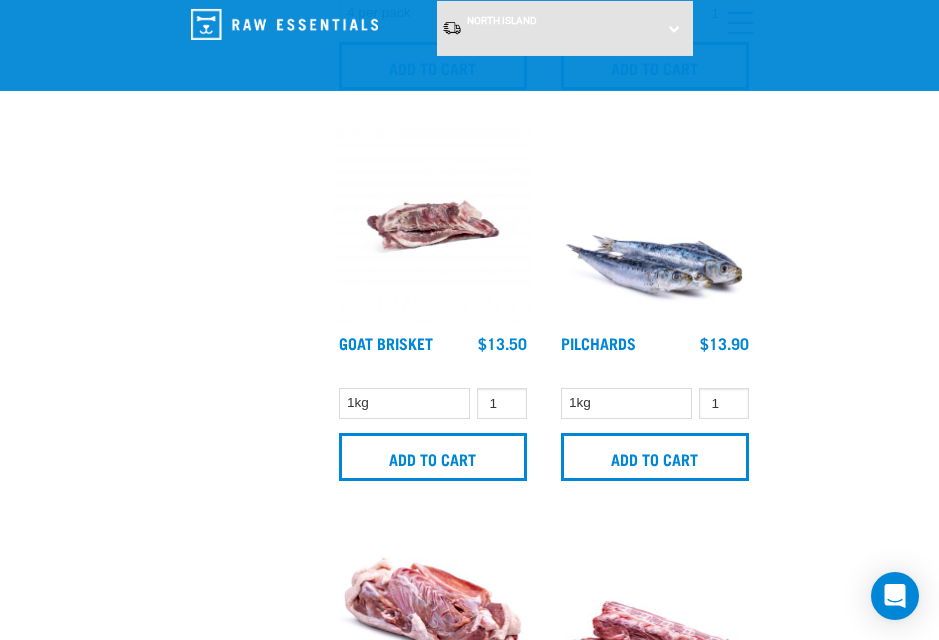 scroll, scrollTop: 3151, scrollLeft: 0, axis: vertical 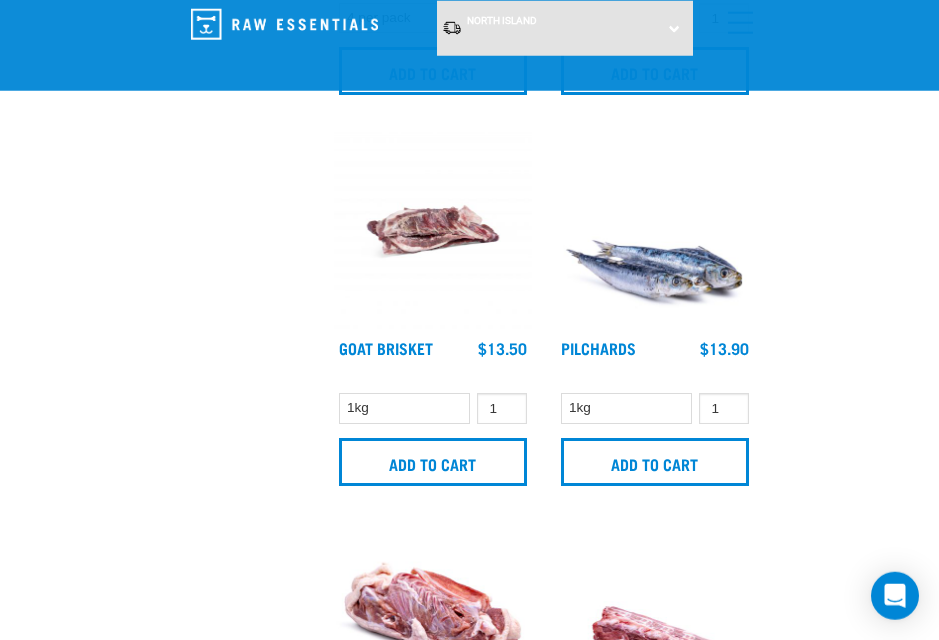 click on "Add to cart" at bounding box center (655, 462) 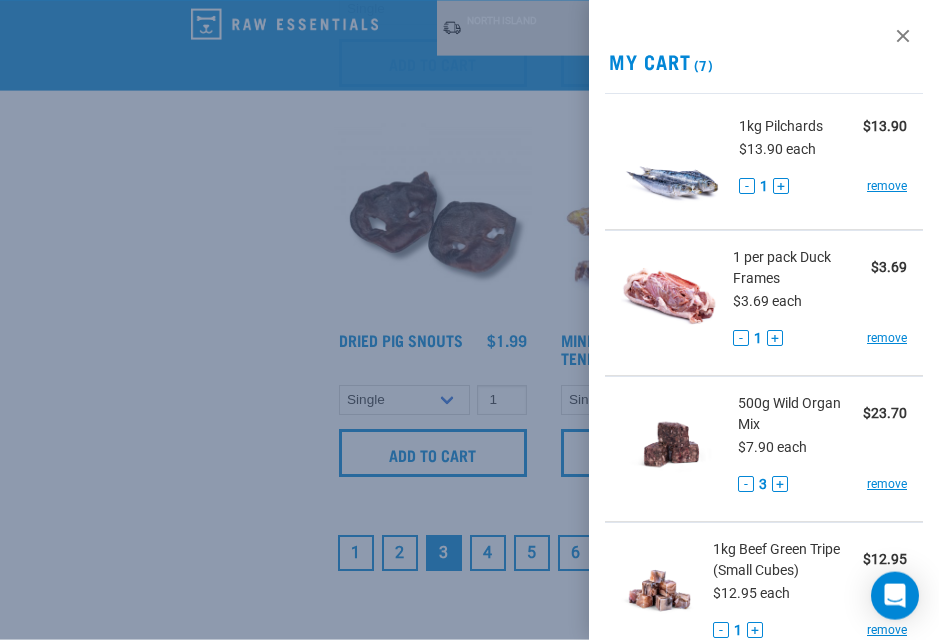 scroll, scrollTop: 5923, scrollLeft: 0, axis: vertical 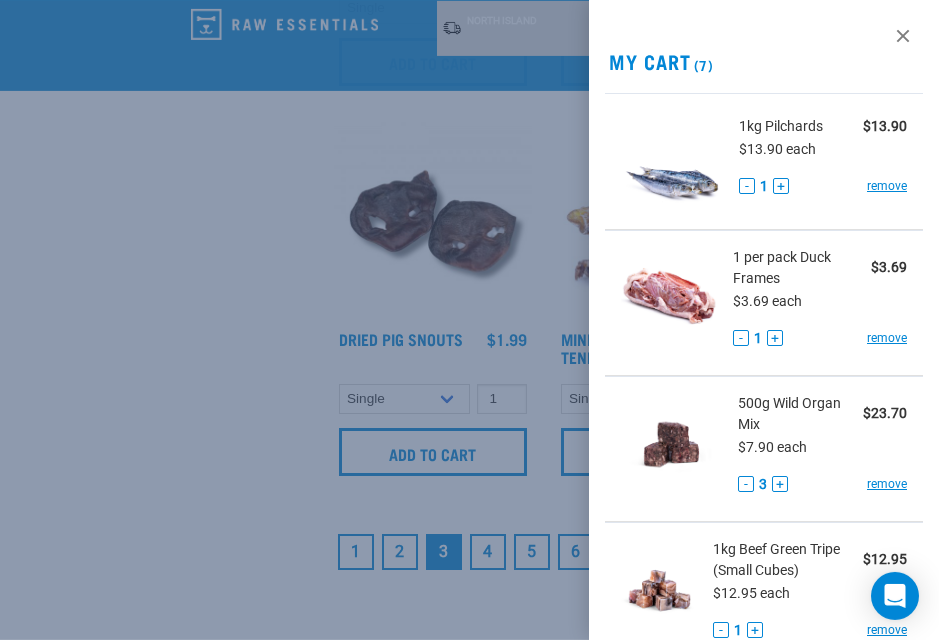 click at bounding box center (469, 320) 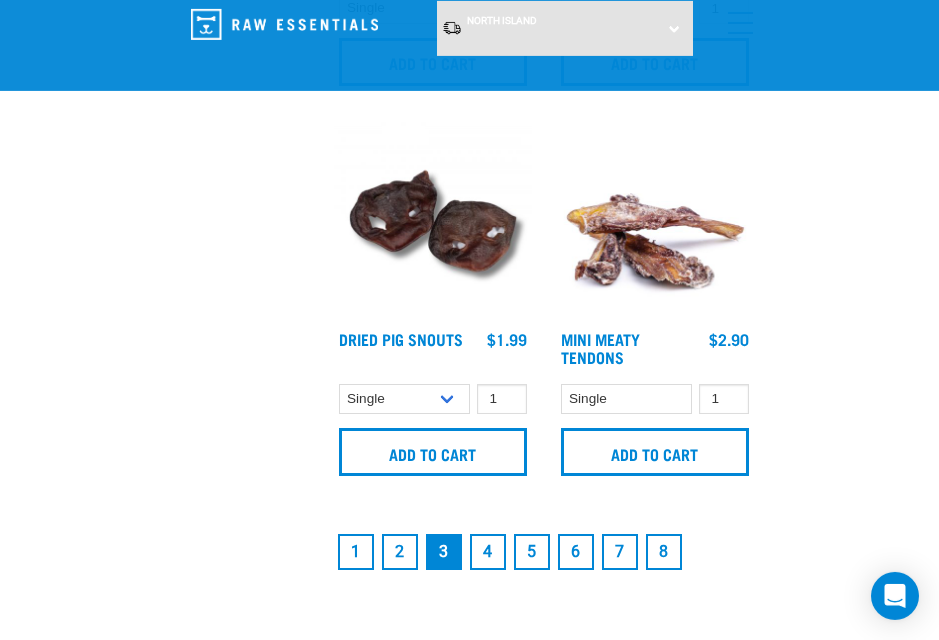click on "4" at bounding box center (488, 552) 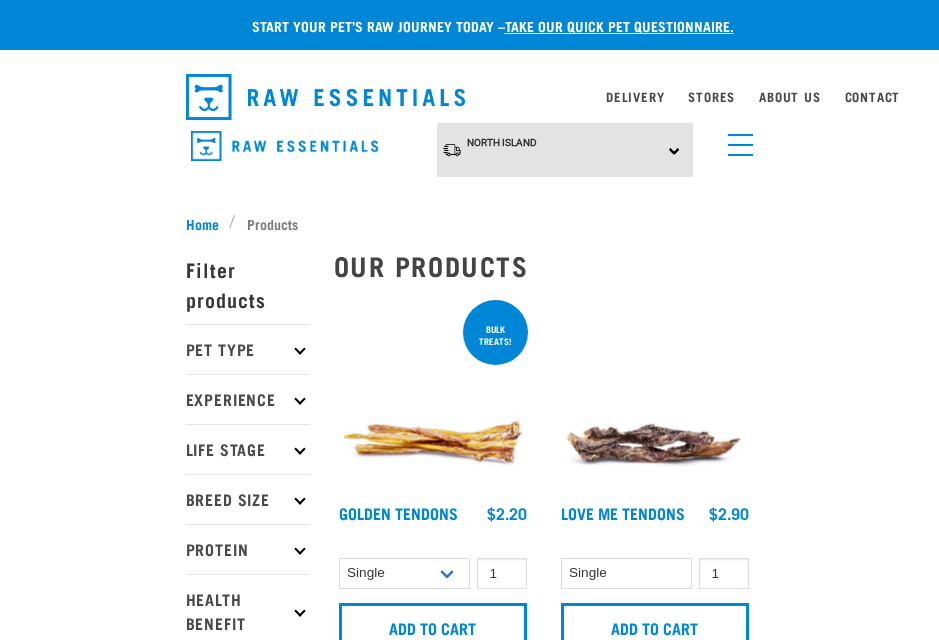 scroll, scrollTop: 0, scrollLeft: 0, axis: both 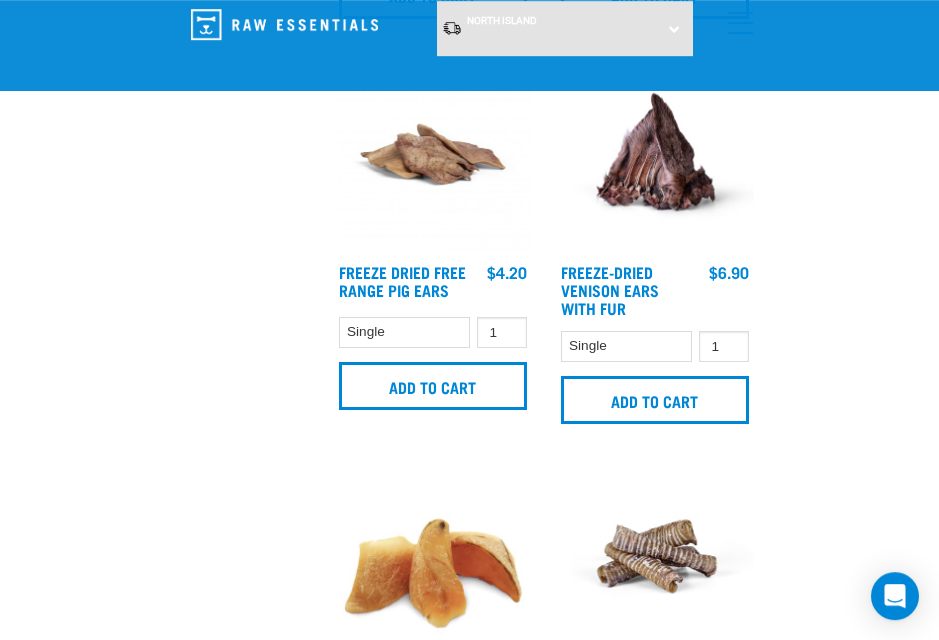 click on "Add to cart" at bounding box center [655, 400] 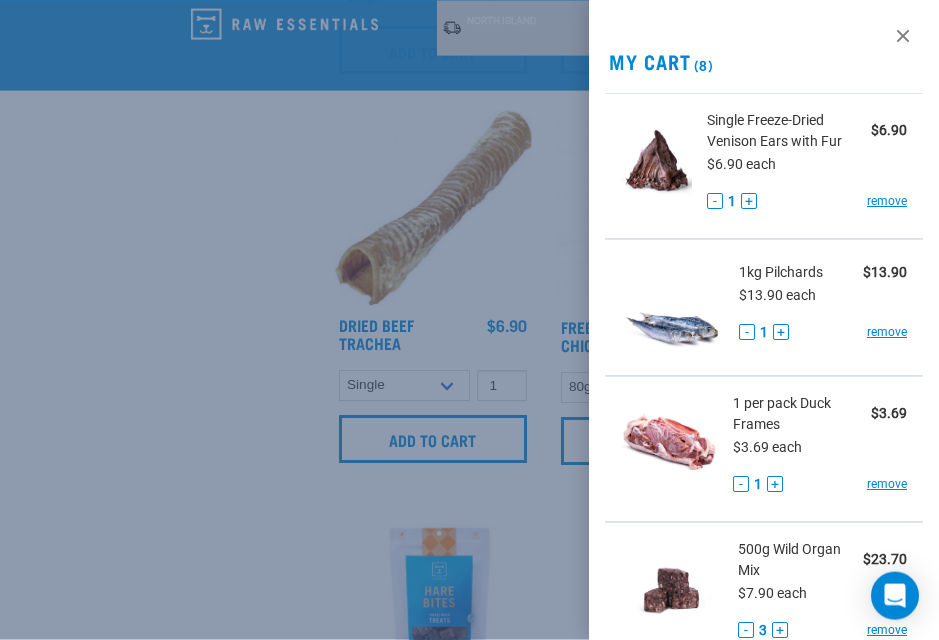 scroll, scrollTop: 2783, scrollLeft: 0, axis: vertical 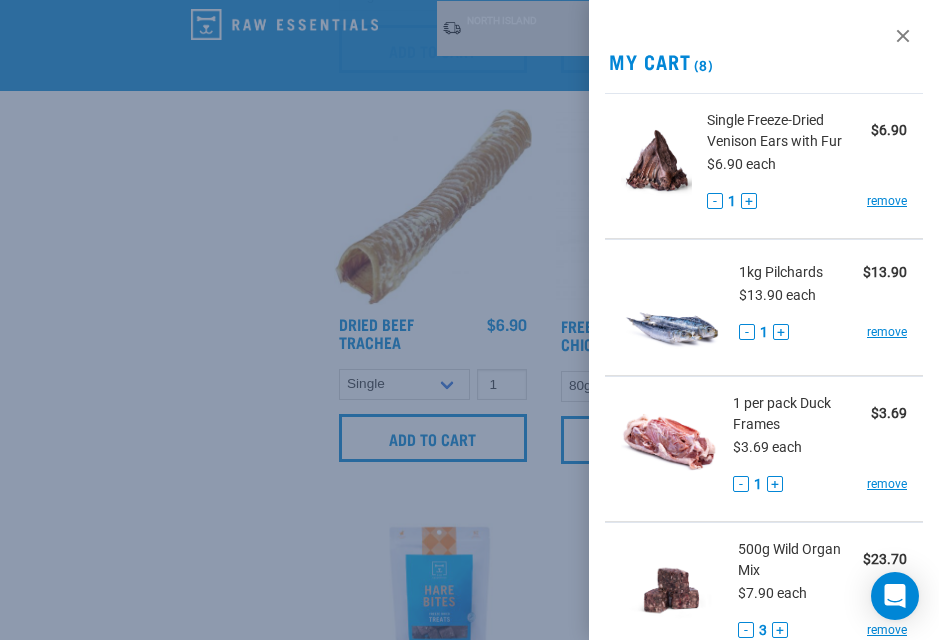 click at bounding box center [469, 320] 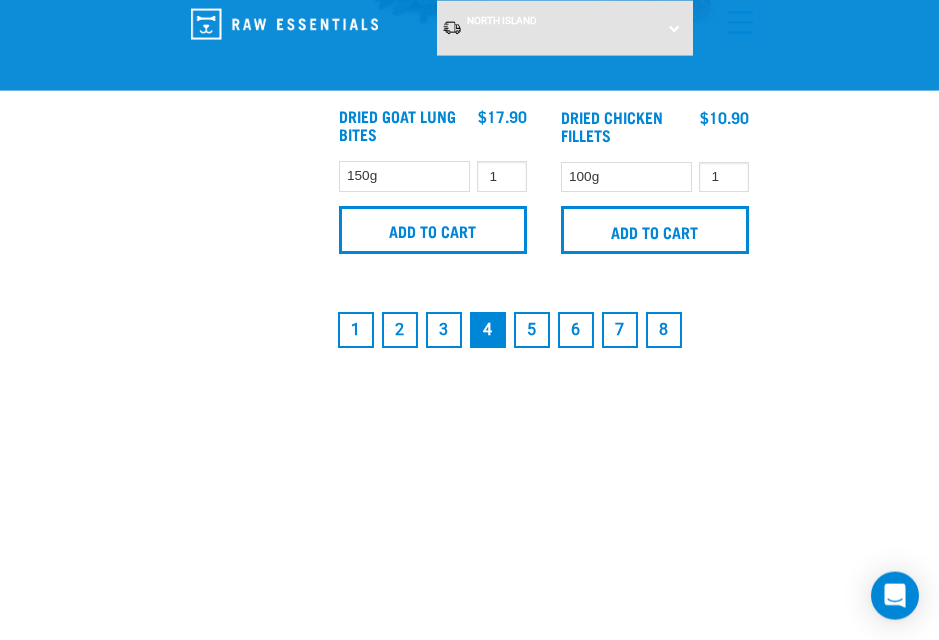 scroll, scrollTop: 6122, scrollLeft: 0, axis: vertical 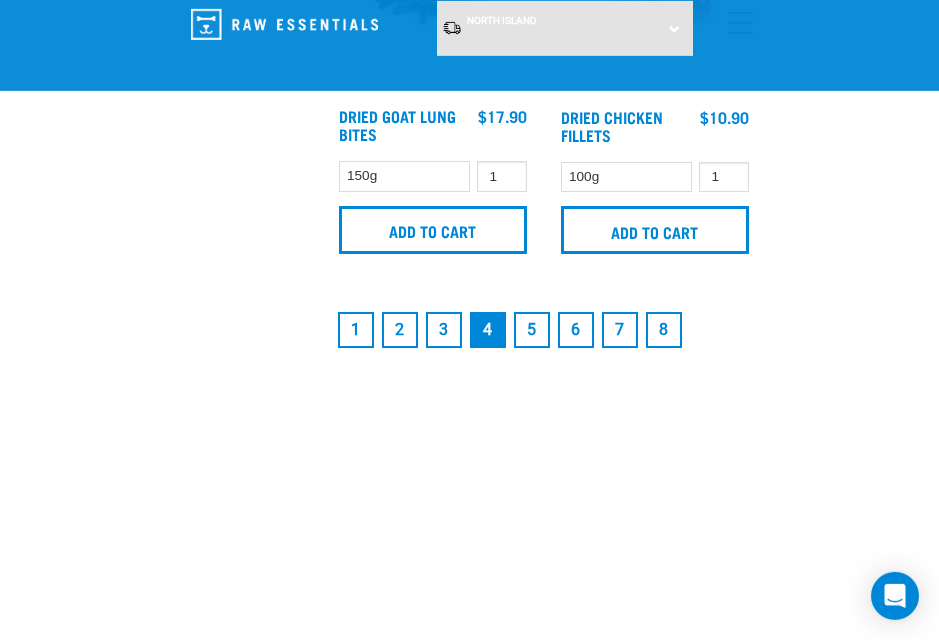 click on "5" at bounding box center [532, 330] 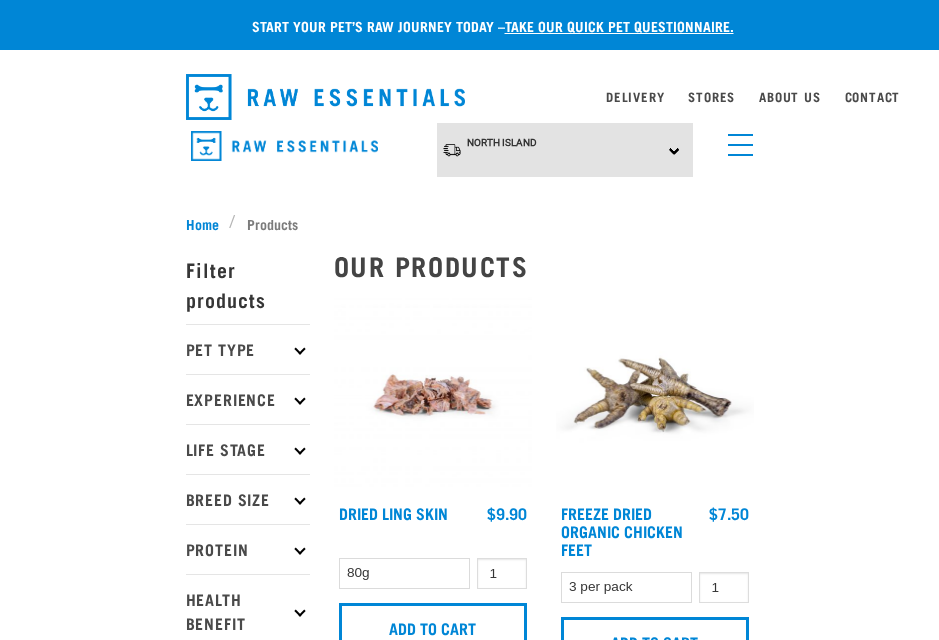 scroll, scrollTop: 0, scrollLeft: 0, axis: both 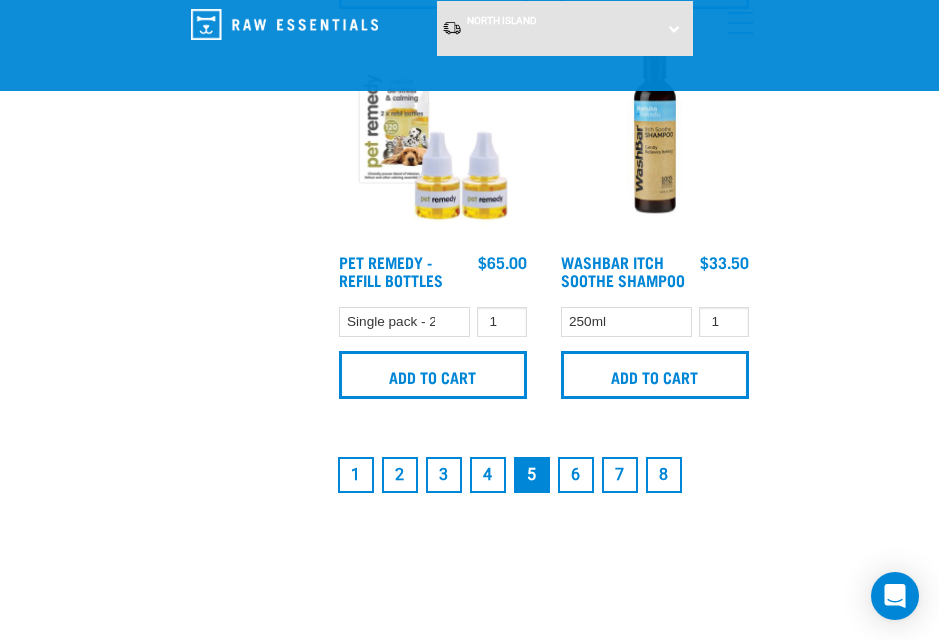 click on "1" at bounding box center (356, 475) 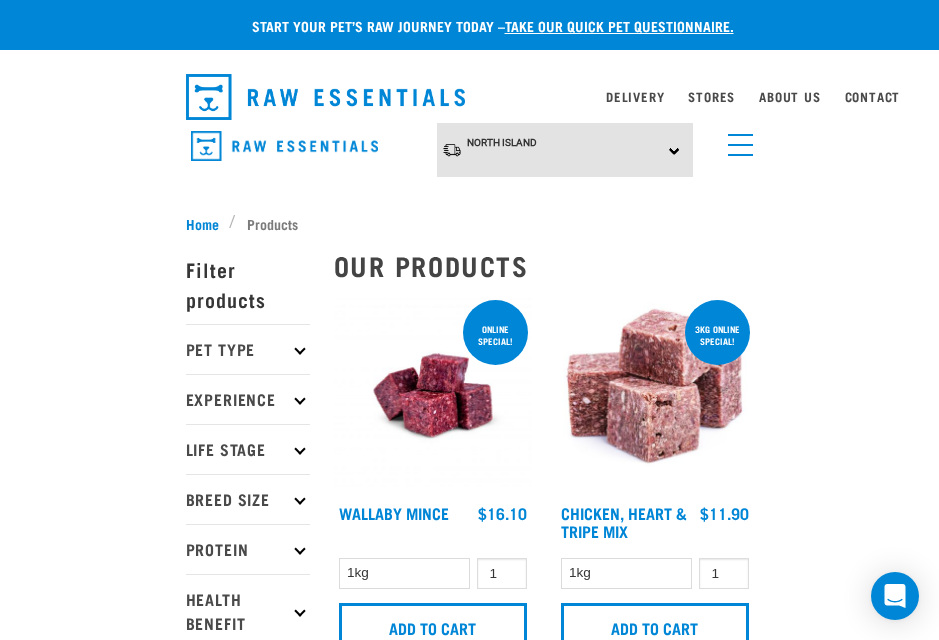 scroll, scrollTop: 0, scrollLeft: 0, axis: both 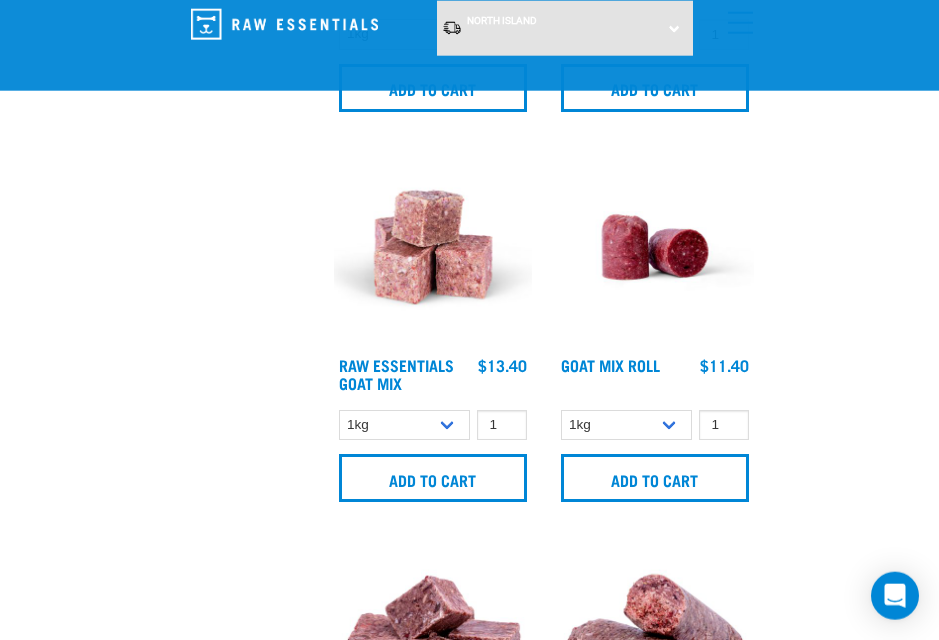 click on "Raw Essentials Goat Mix" at bounding box center (396, 373) 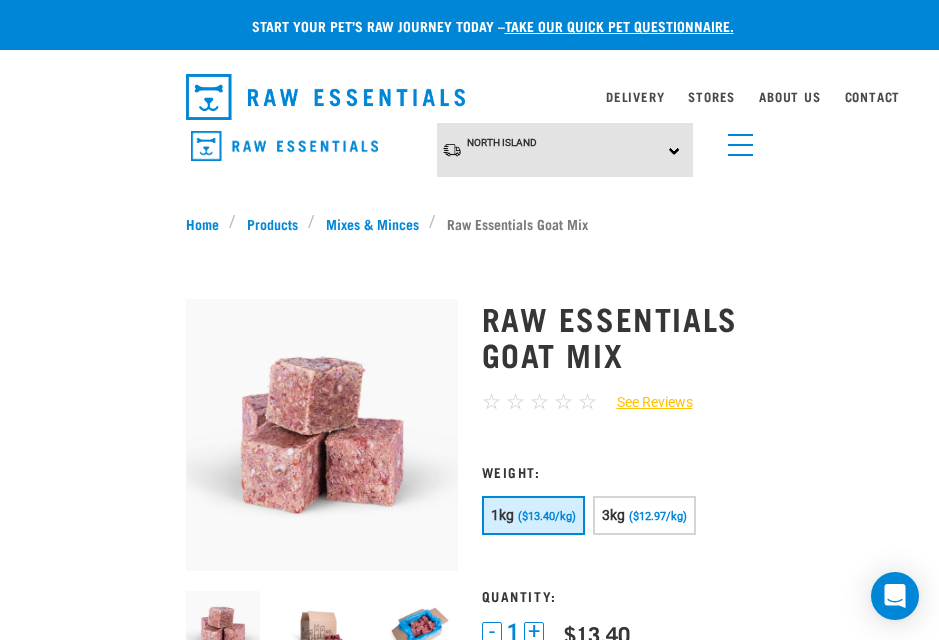 scroll, scrollTop: 0, scrollLeft: 0, axis: both 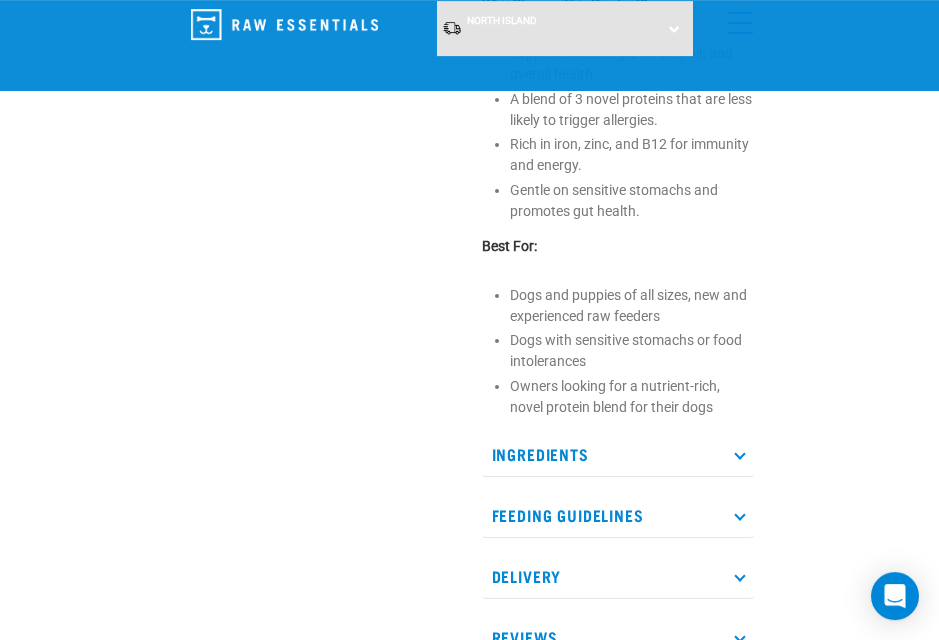 click on "Ingredients" at bounding box center (618, 454) 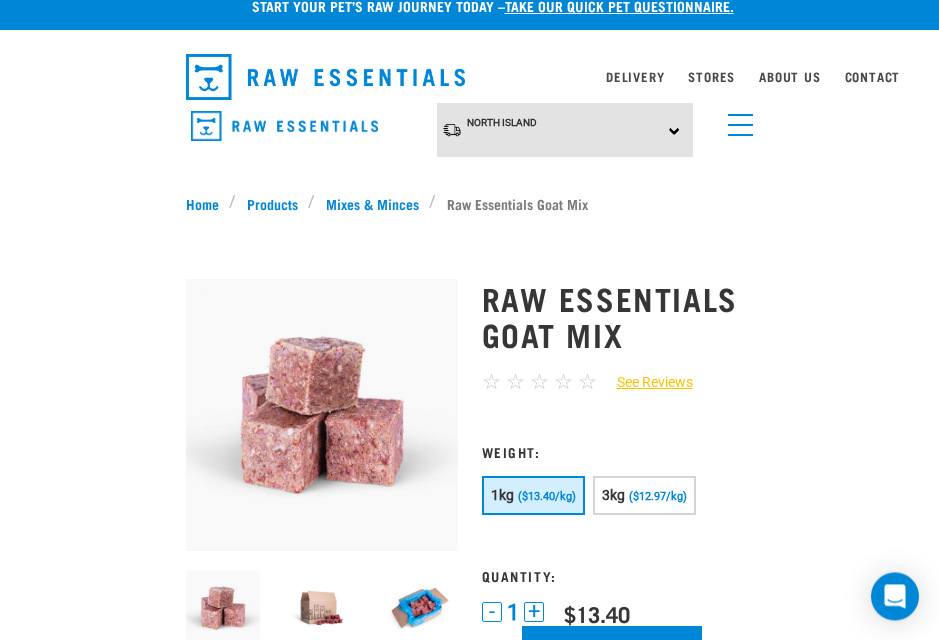 scroll, scrollTop: 0, scrollLeft: 0, axis: both 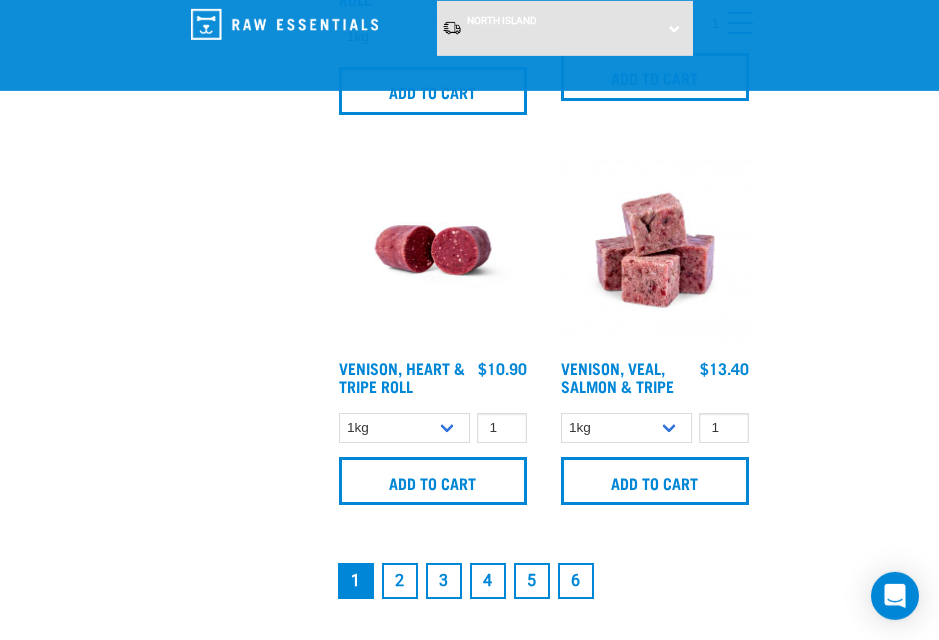 click on "2" at bounding box center [400, 581] 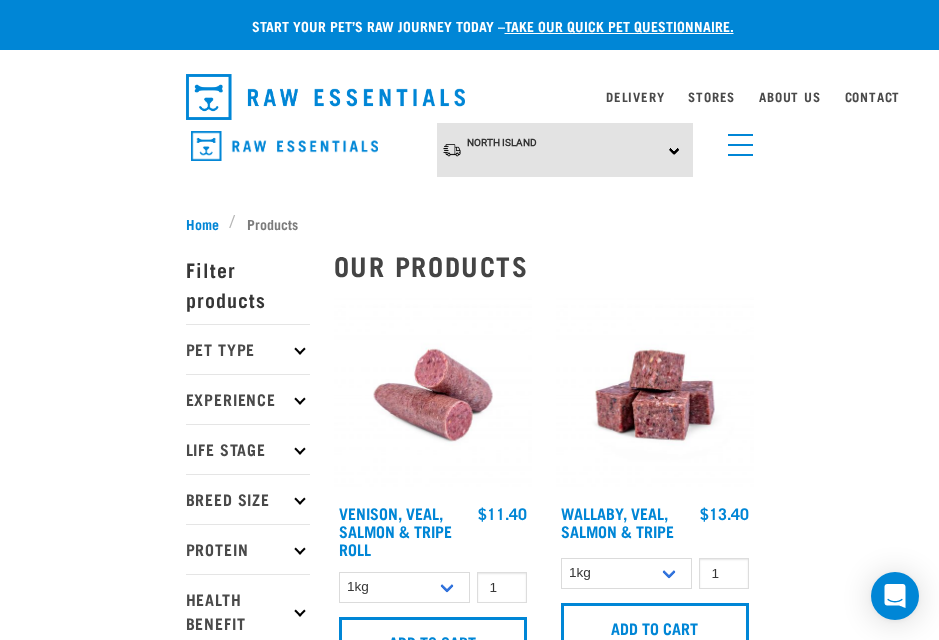 scroll, scrollTop: 0, scrollLeft: 0, axis: both 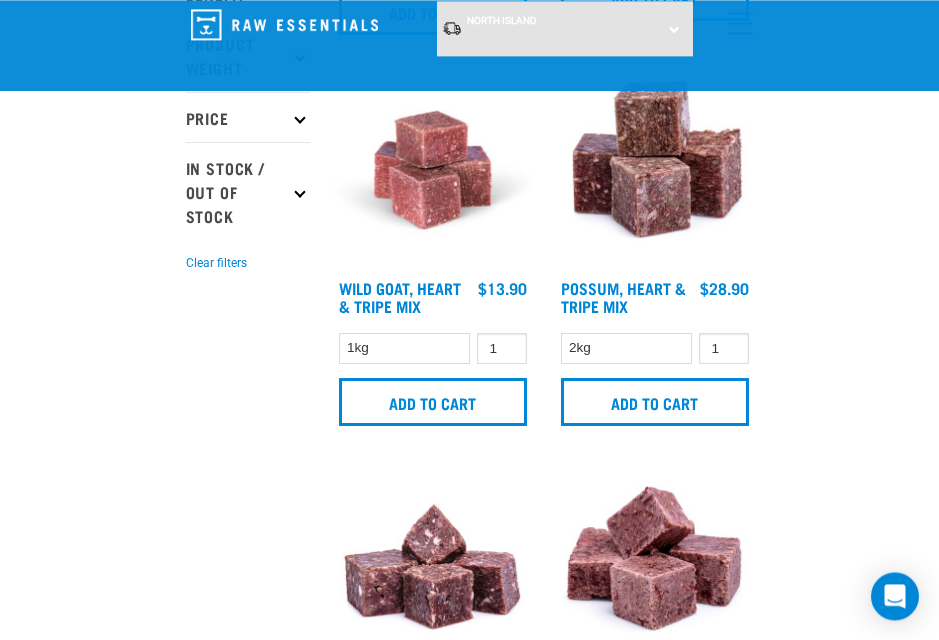 click on "Wild Goat, Heart & Tripe Mix" at bounding box center (400, 296) 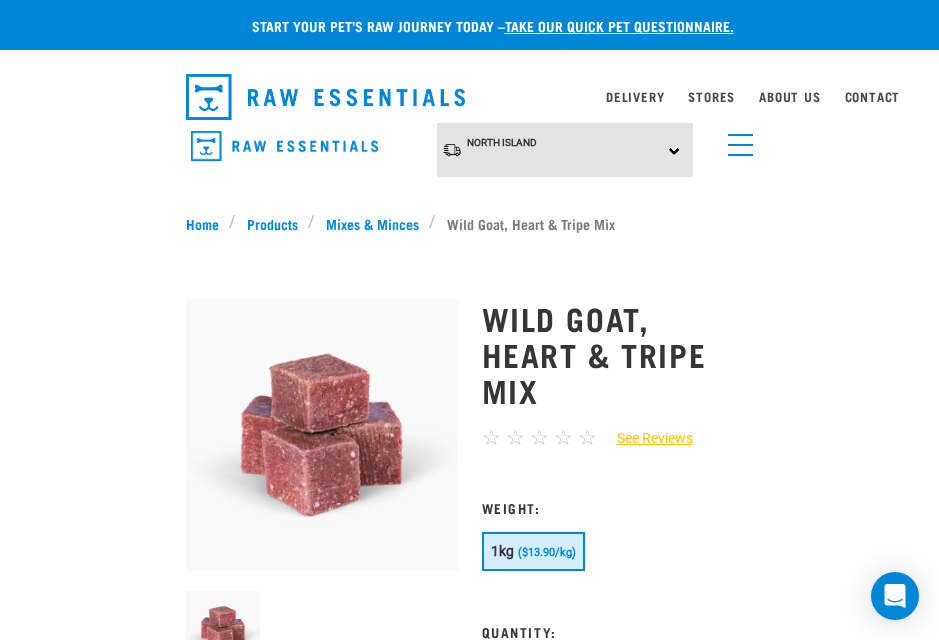 scroll, scrollTop: 0, scrollLeft: 0, axis: both 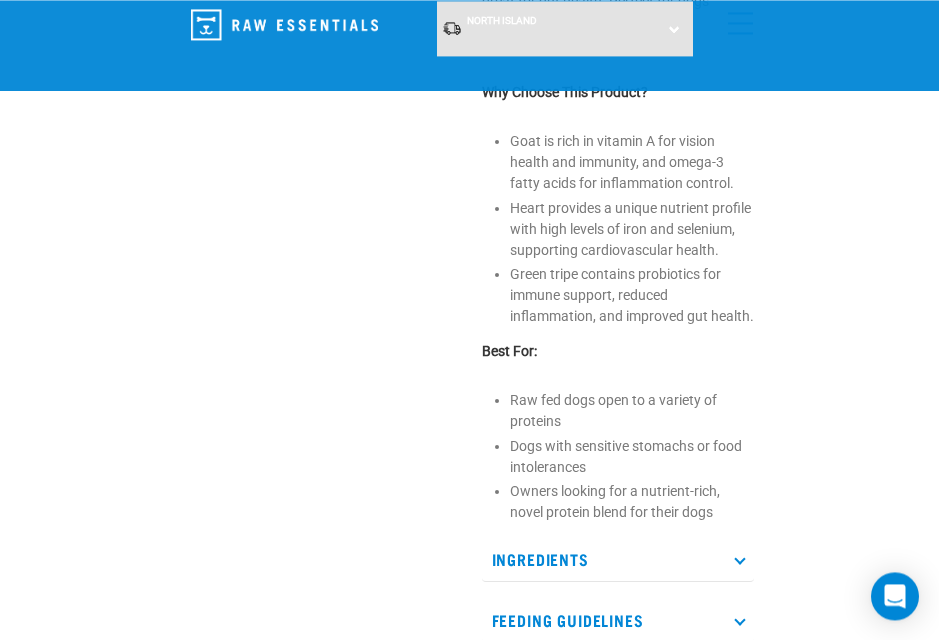 click on "Ingredients" at bounding box center [618, 559] 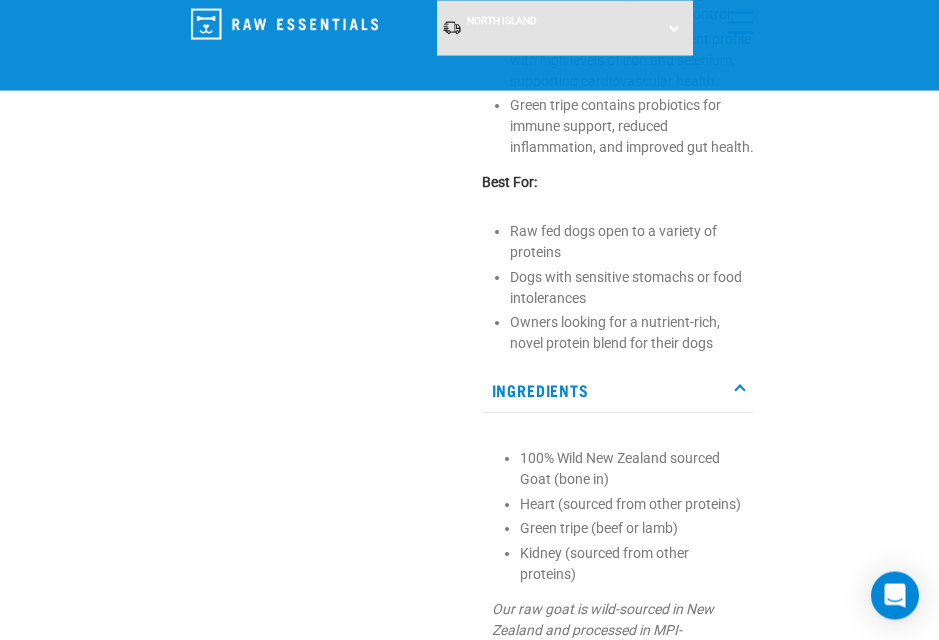 scroll, scrollTop: 1000, scrollLeft: 0, axis: vertical 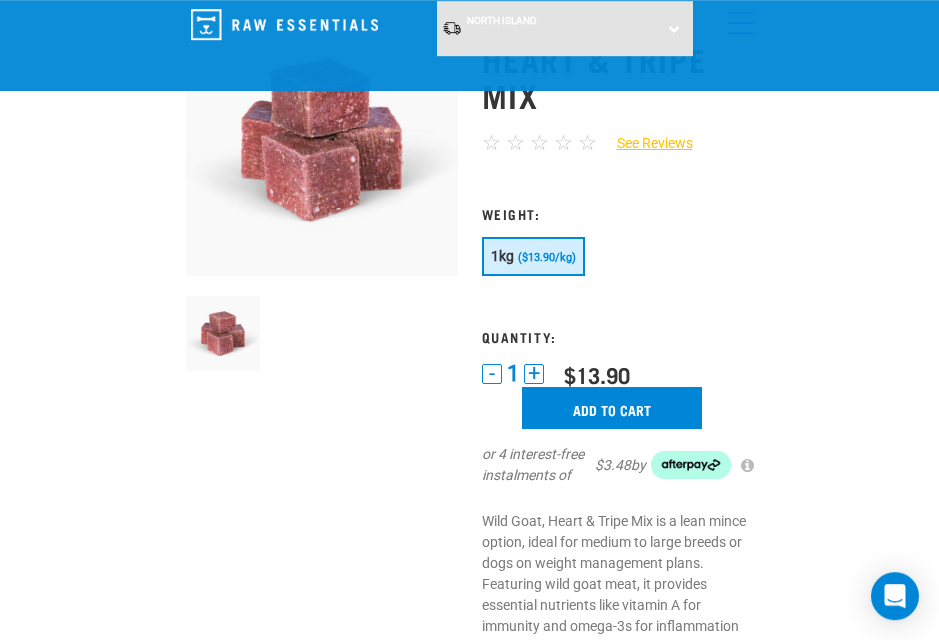 click on "Add to cart" at bounding box center (612, 408) 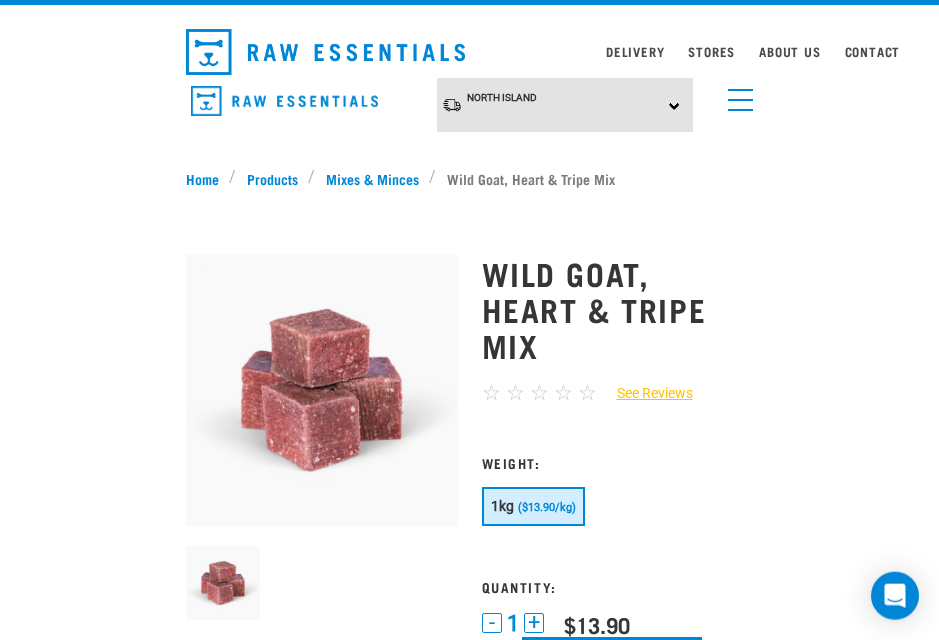 scroll, scrollTop: 45, scrollLeft: 0, axis: vertical 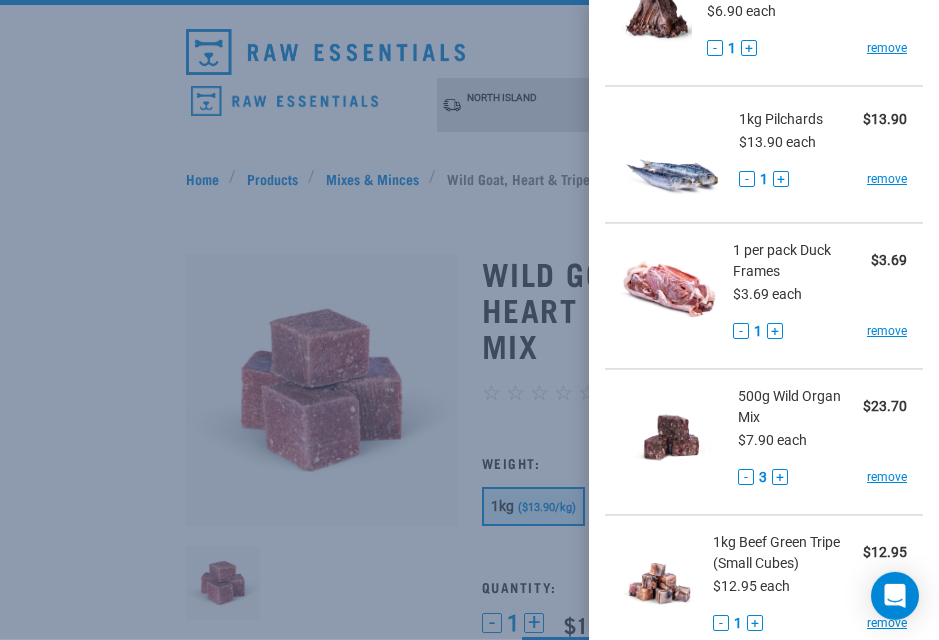 click on "-" at bounding box center (746, 477) 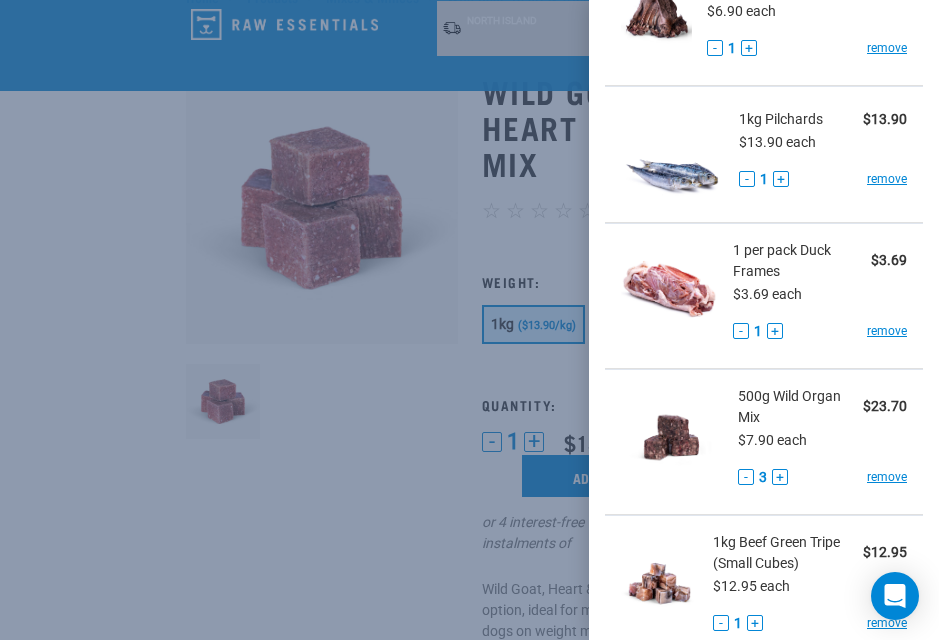 click on "remove" at bounding box center [887, 477] 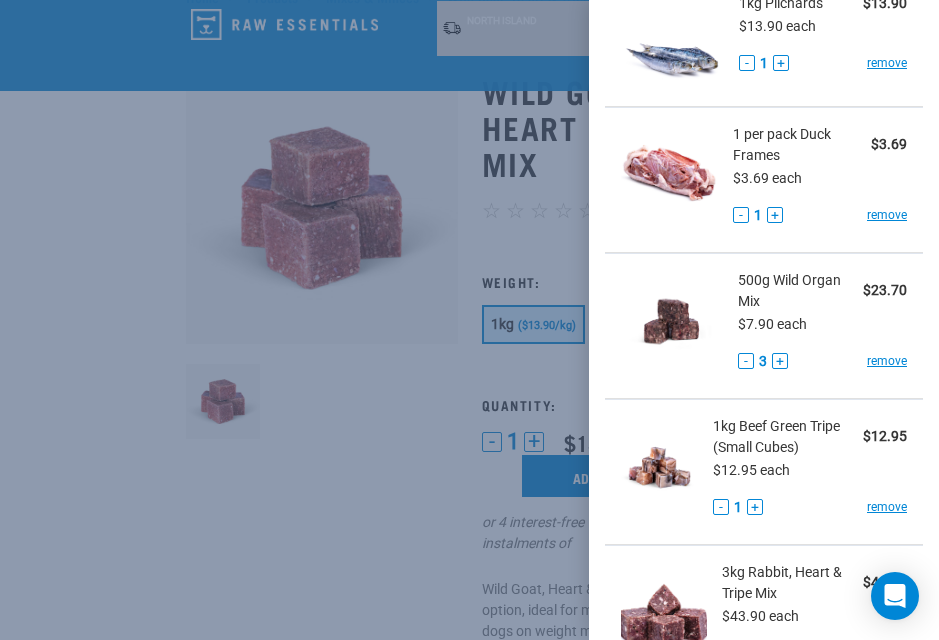 scroll, scrollTop: 414, scrollLeft: 0, axis: vertical 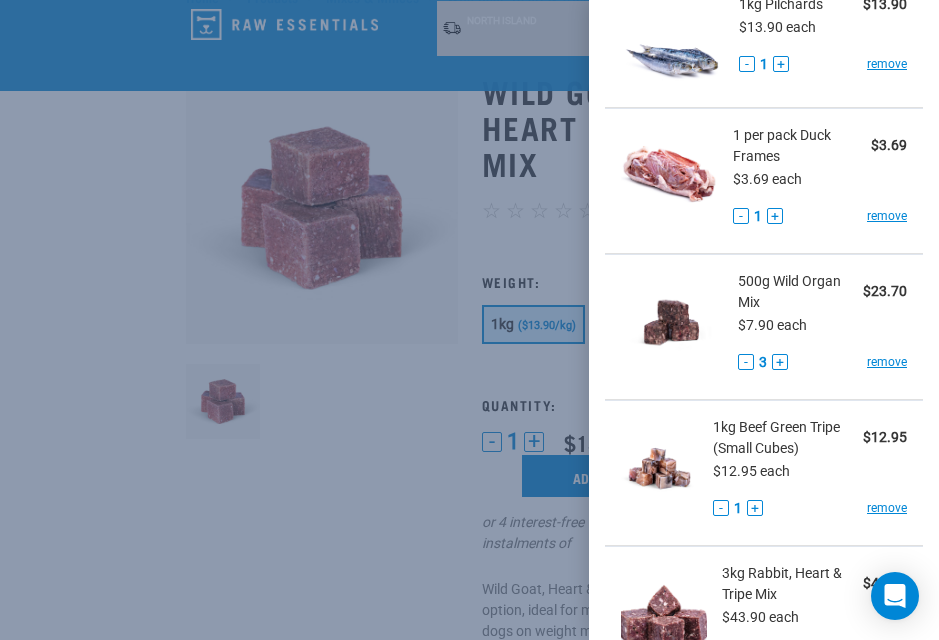 click on "remove" at bounding box center [887, 362] 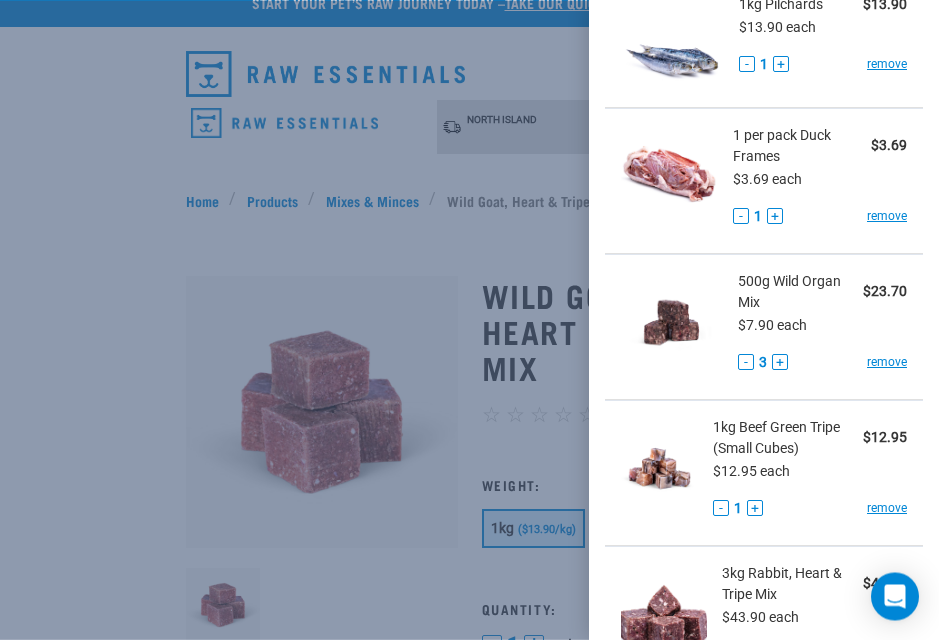scroll, scrollTop: 0, scrollLeft: 0, axis: both 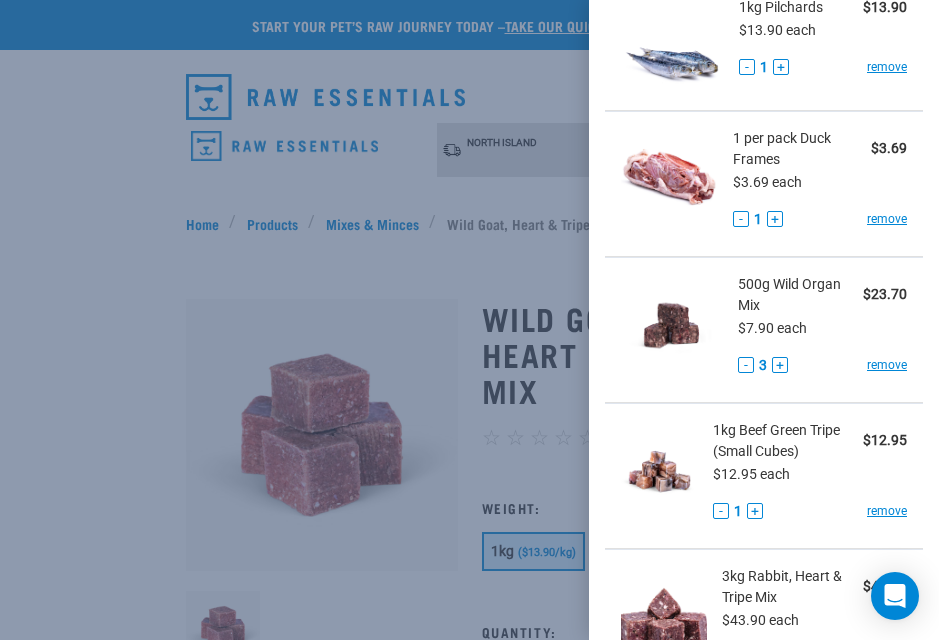 click on "remove" at bounding box center [887, 365] 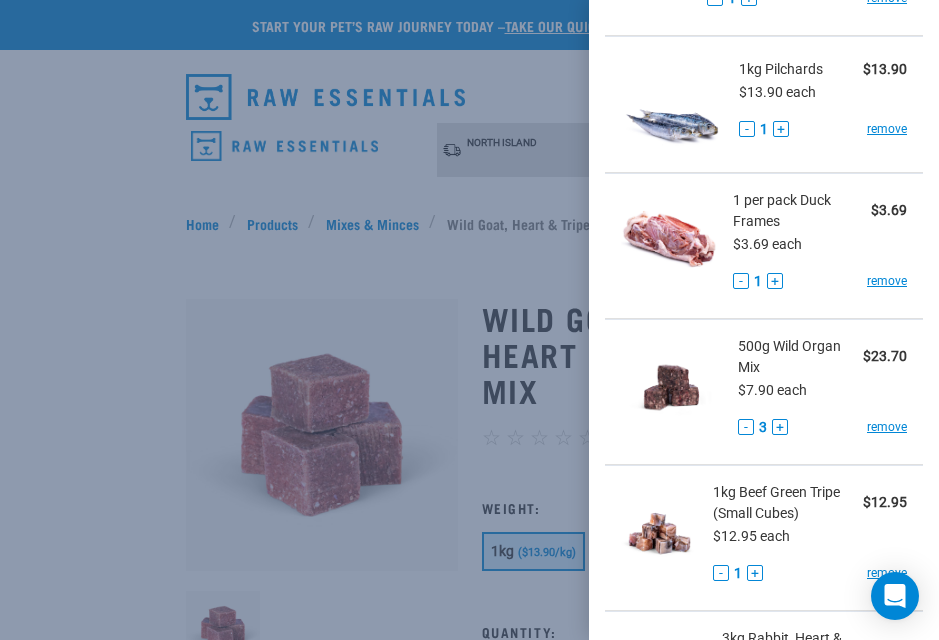 scroll, scrollTop: 346, scrollLeft: 0, axis: vertical 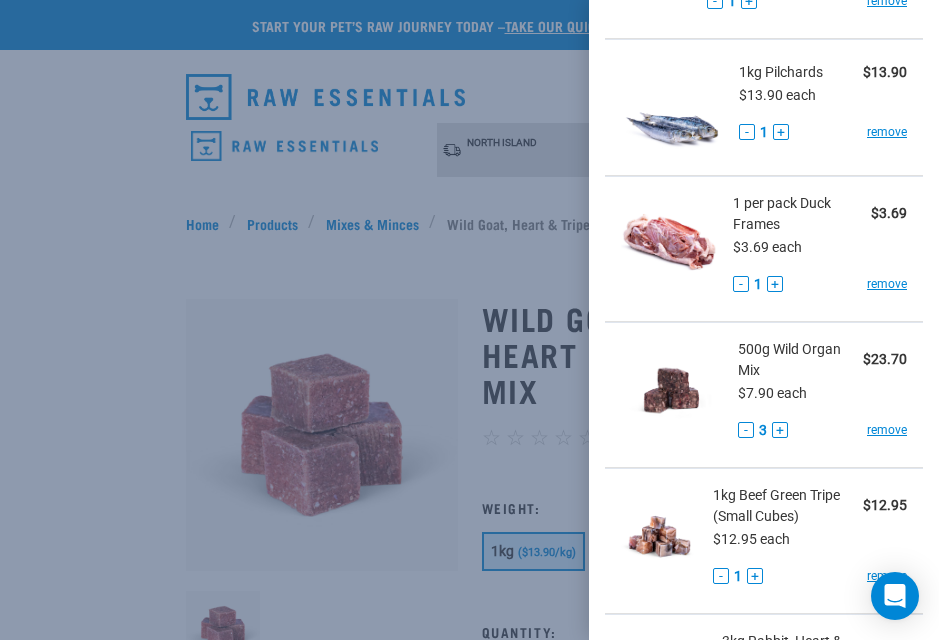 click on "remove" at bounding box center [887, 430] 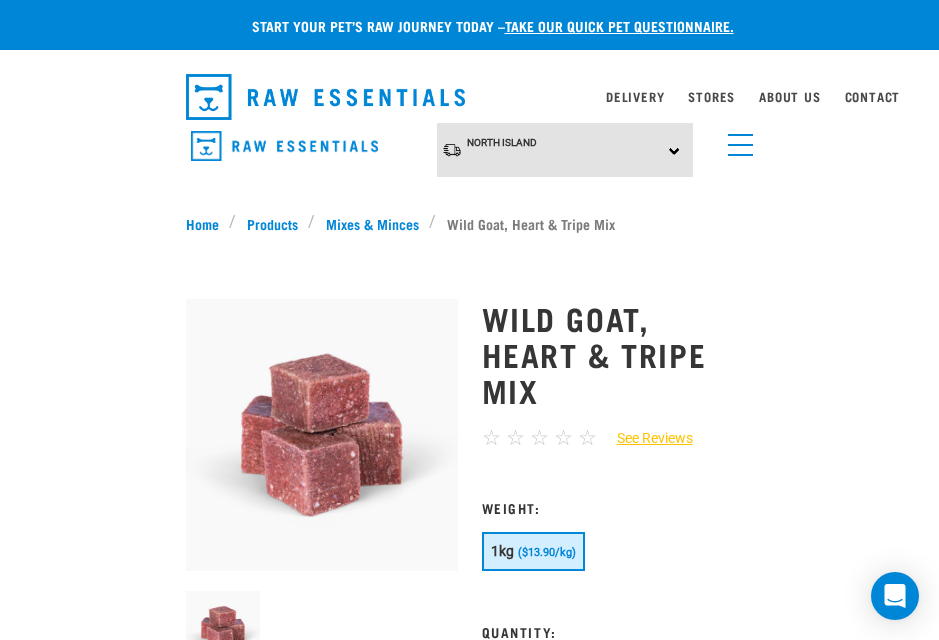 click on "Mixes & Minces" at bounding box center (372, 223) 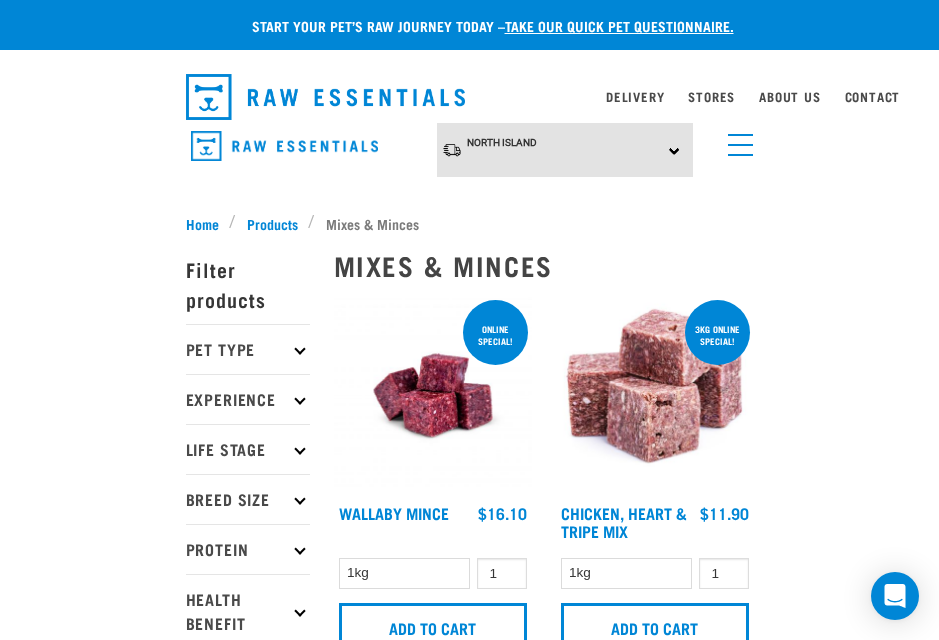 scroll, scrollTop: 0, scrollLeft: 0, axis: both 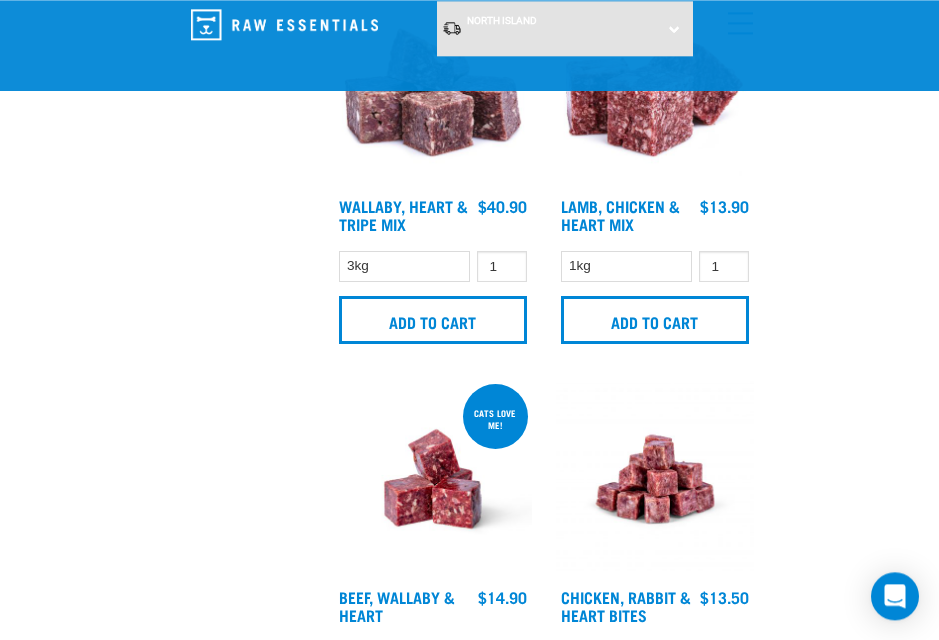 click on "Add to cart" at bounding box center [655, 320] 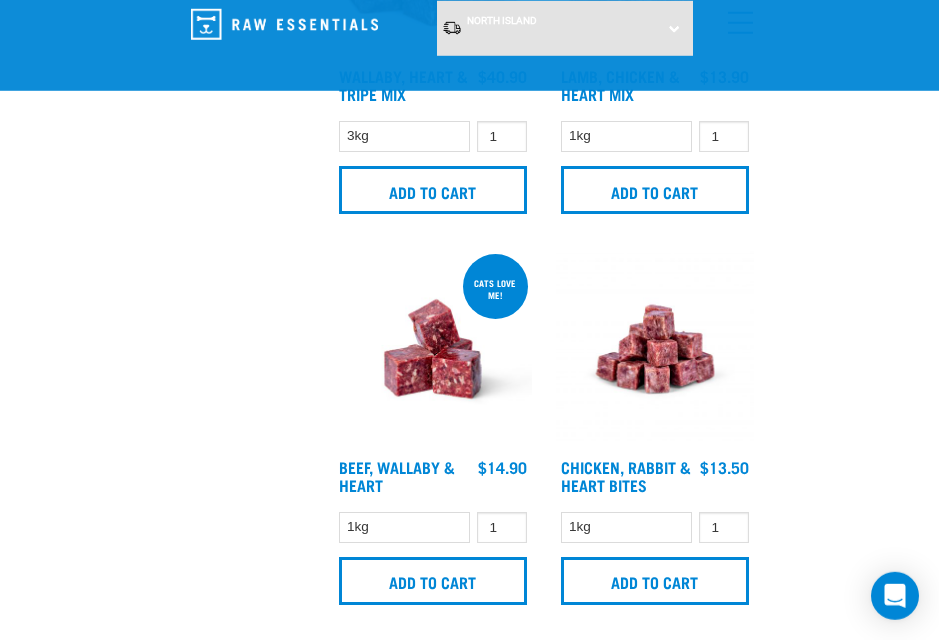 scroll, scrollTop: 5404, scrollLeft: 0, axis: vertical 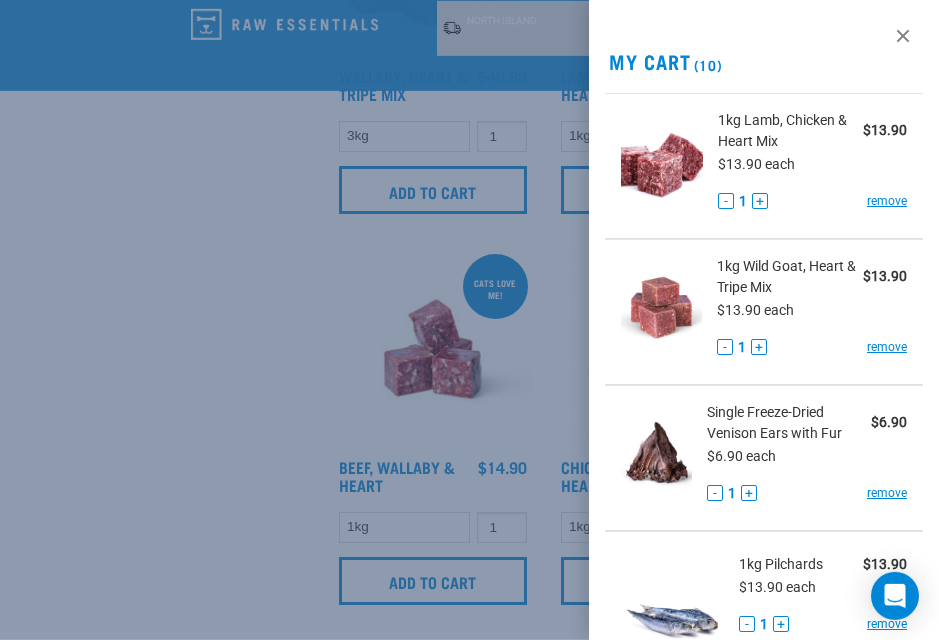 click at bounding box center (469, 320) 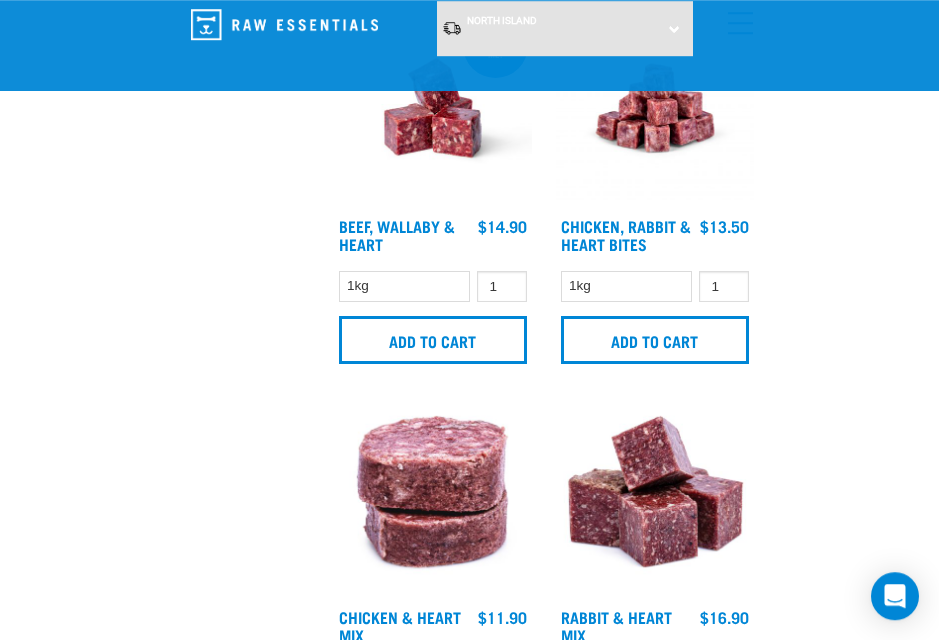scroll, scrollTop: 5646, scrollLeft: 0, axis: vertical 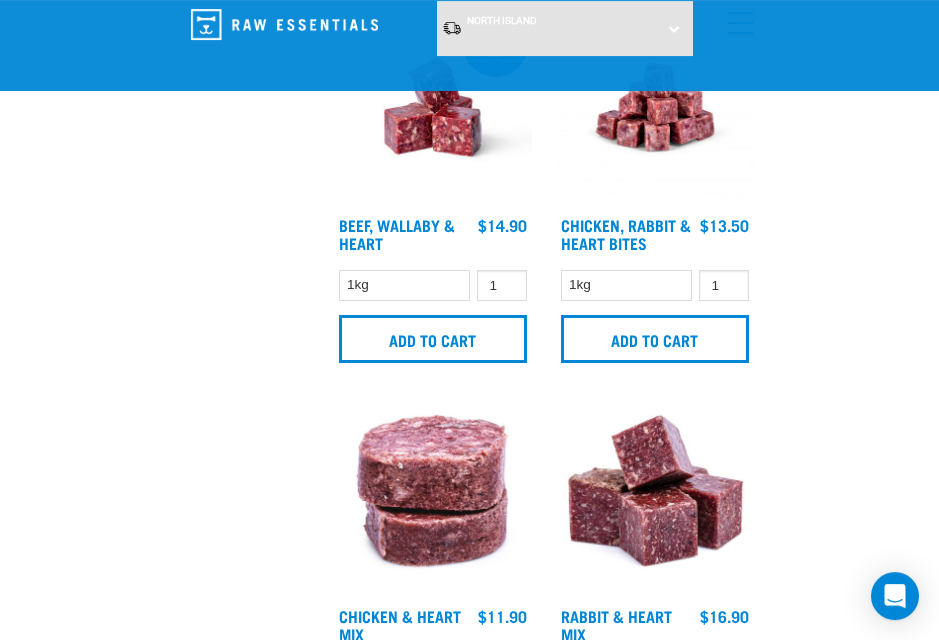 click on "Chicken, Rabbit & Heart Bites" at bounding box center [626, 233] 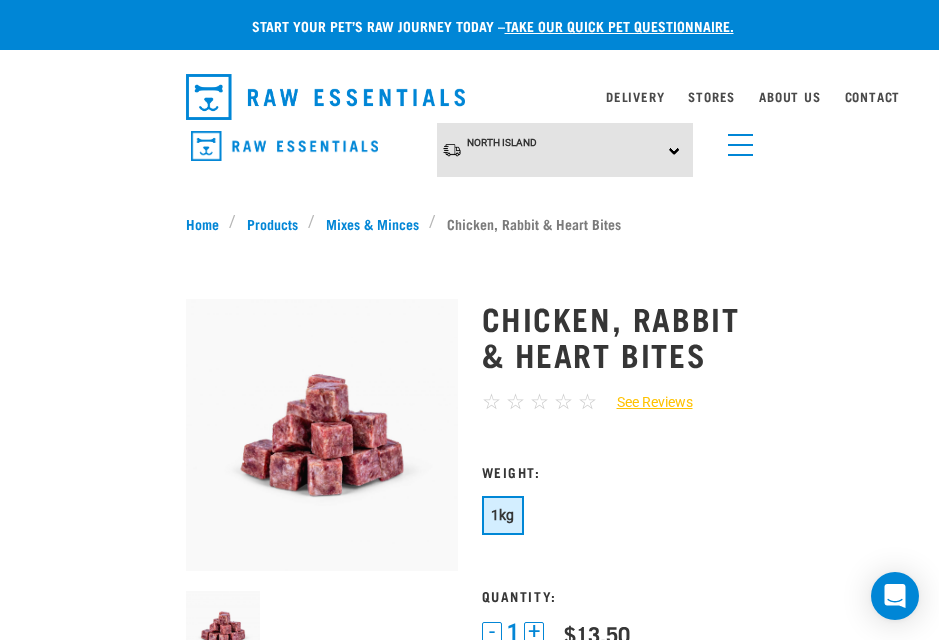 scroll, scrollTop: 318, scrollLeft: 0, axis: vertical 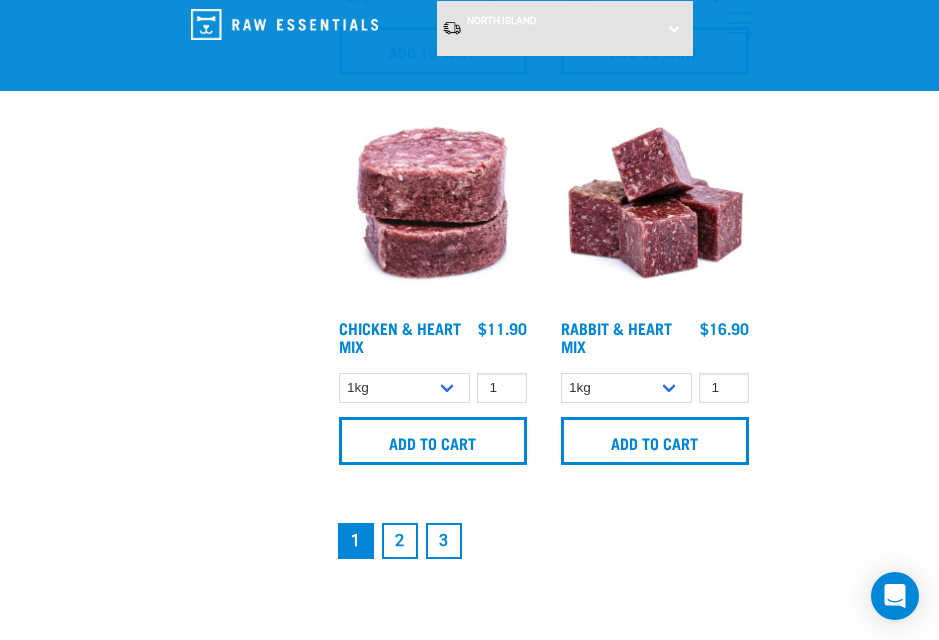 click on "2" at bounding box center [400, 541] 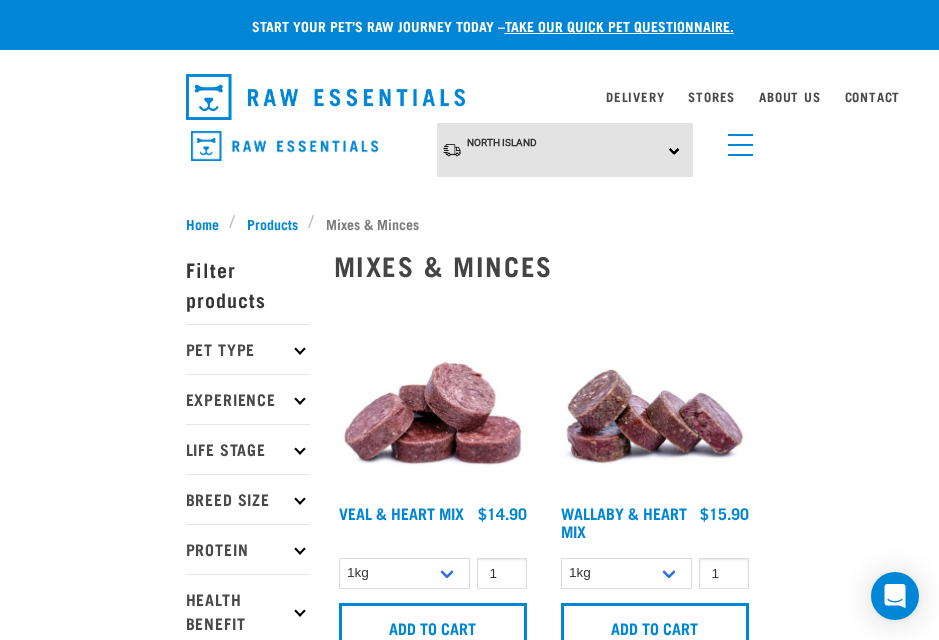 scroll, scrollTop: 133, scrollLeft: 0, axis: vertical 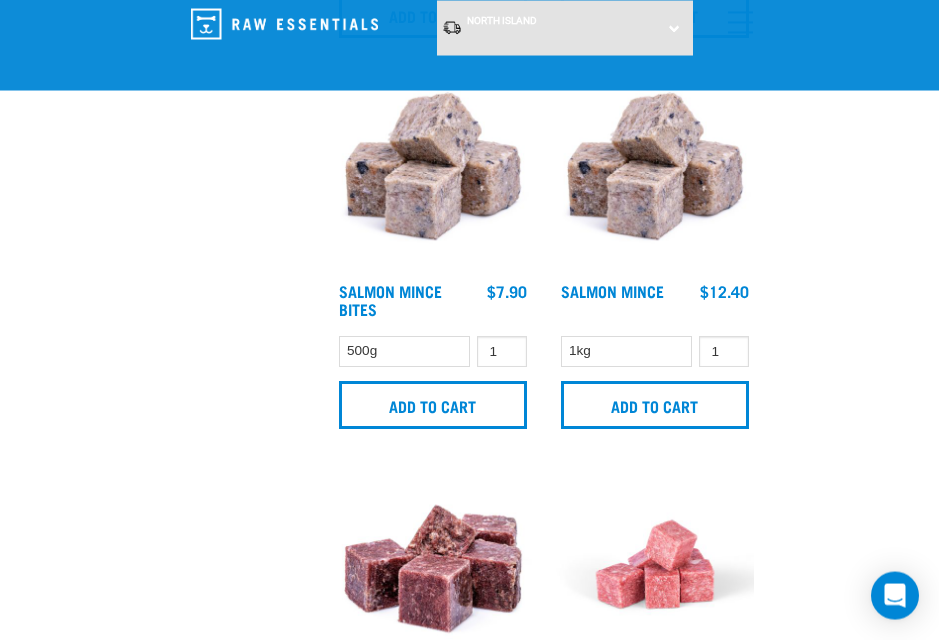 click on "Add to cart" at bounding box center (433, 405) 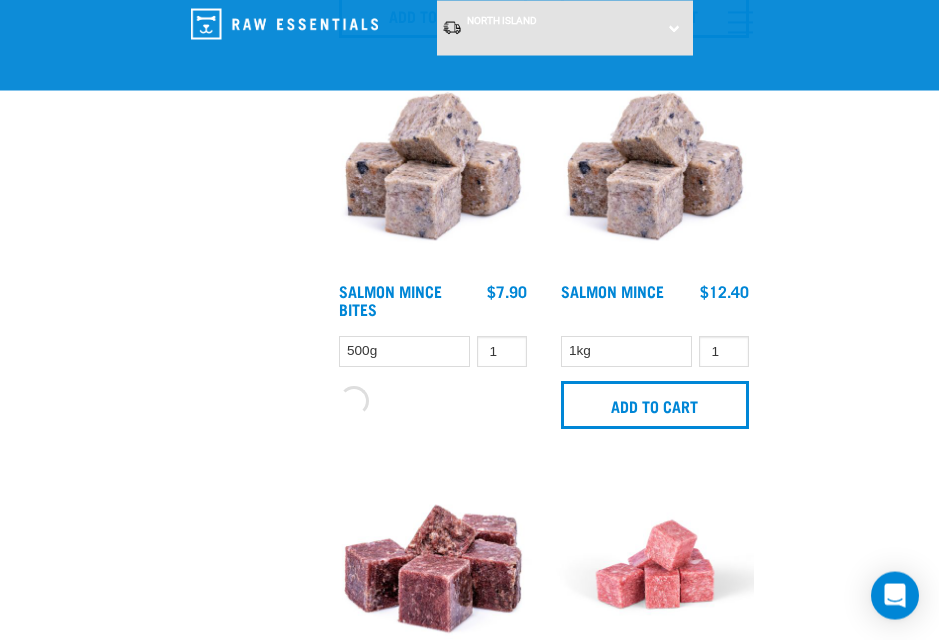 scroll, scrollTop: 1646, scrollLeft: 0, axis: vertical 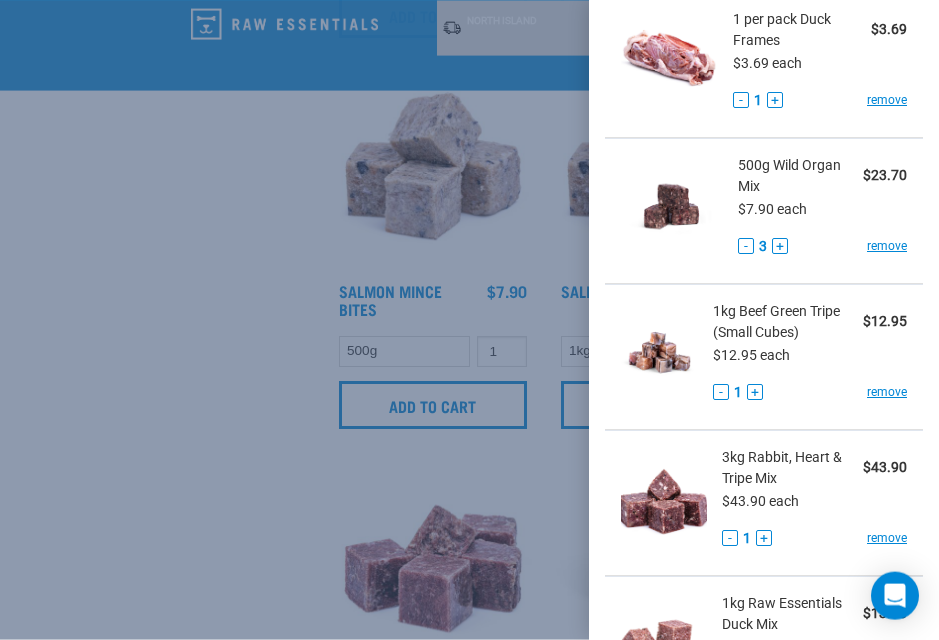 click on "-" at bounding box center [746, 246] 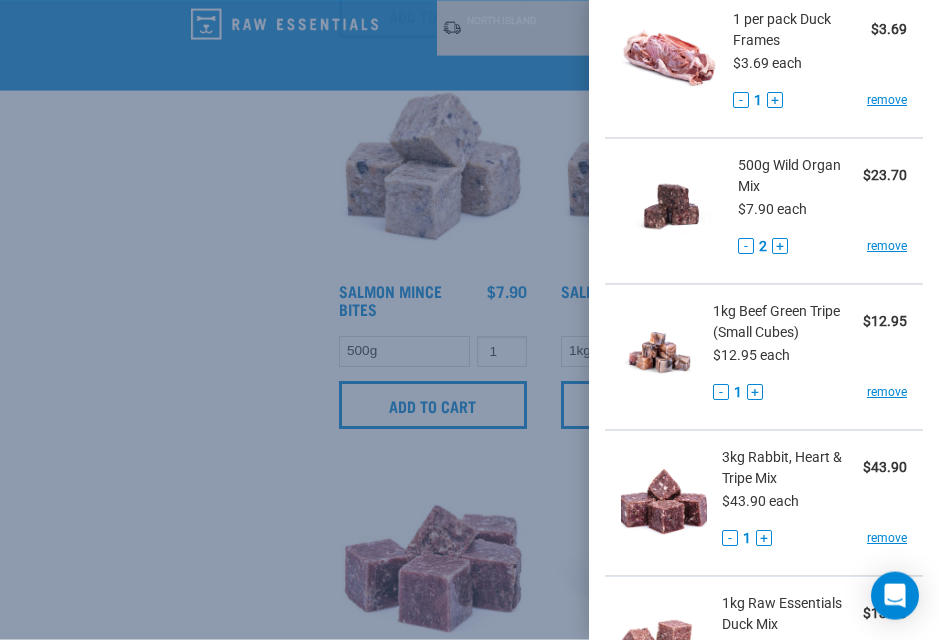 click on "-" at bounding box center [746, 246] 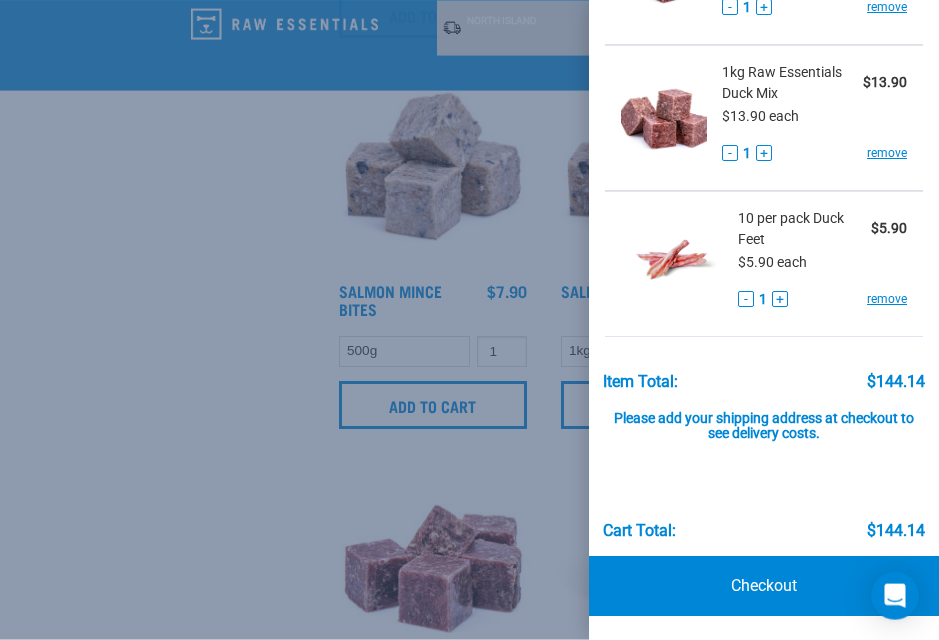 scroll, scrollTop: 1351, scrollLeft: 0, axis: vertical 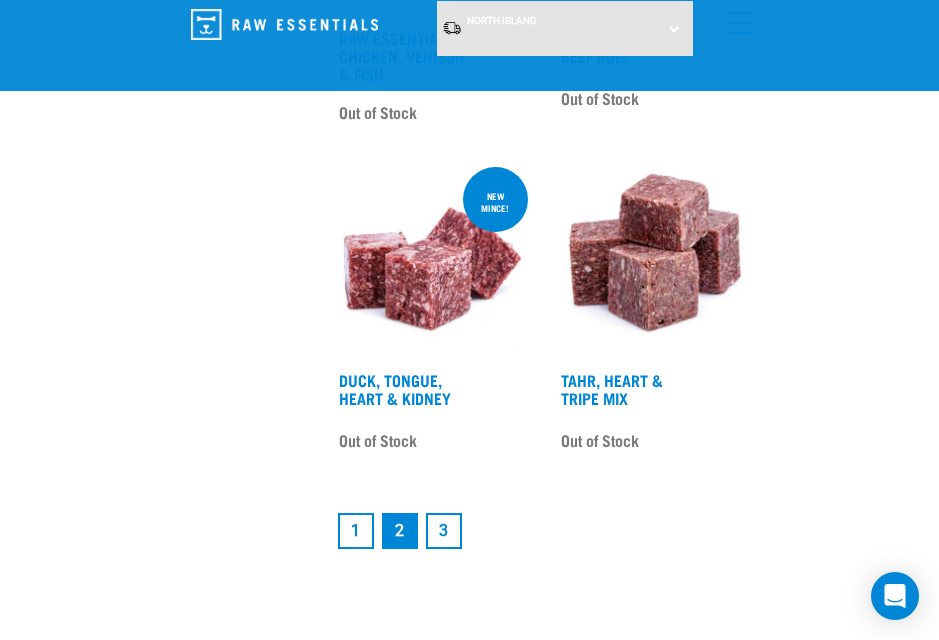 click on "3" at bounding box center (444, 531) 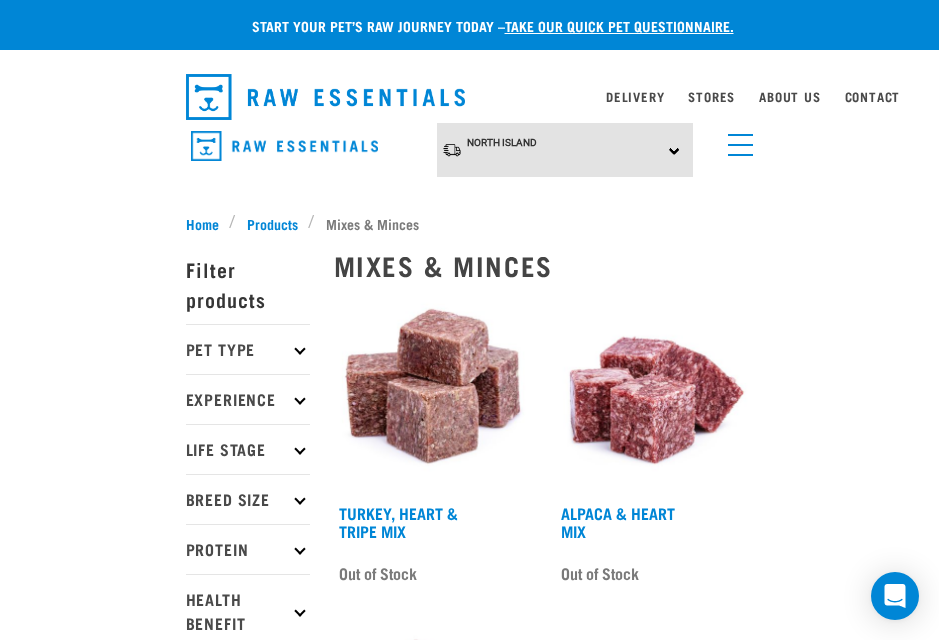 scroll, scrollTop: 0, scrollLeft: 0, axis: both 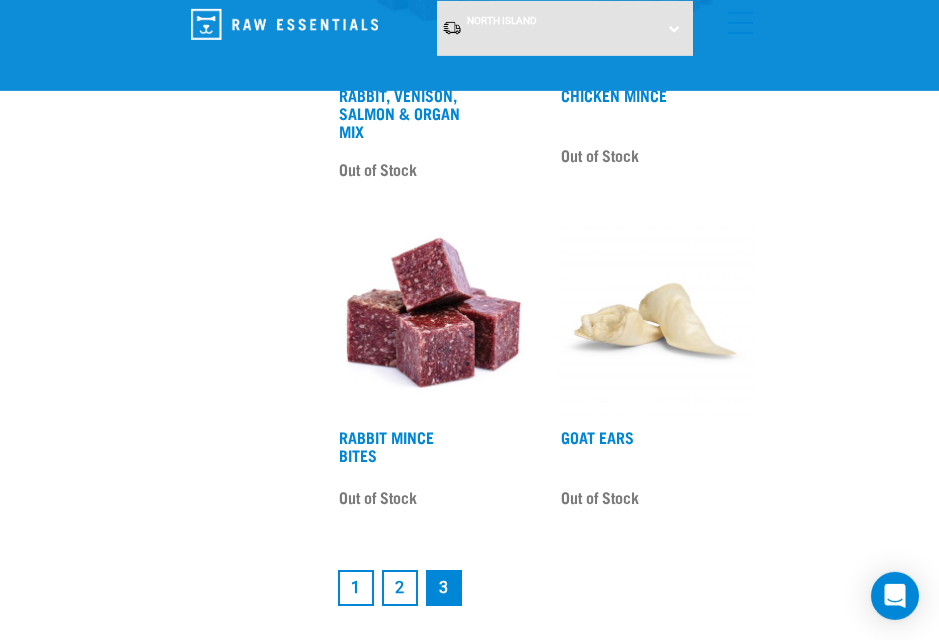 click on "1" at bounding box center [356, 588] 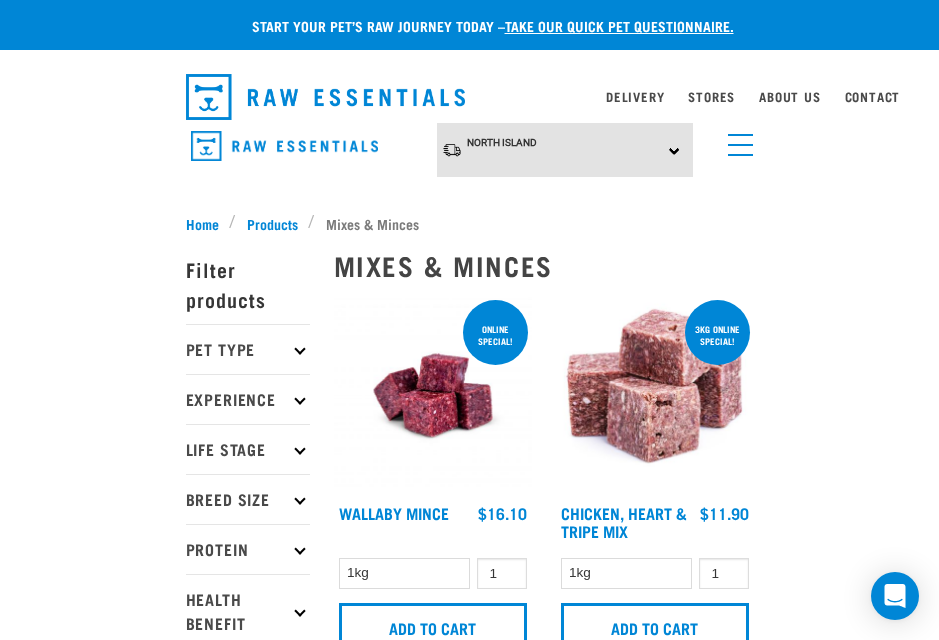 scroll, scrollTop: 0, scrollLeft: 0, axis: both 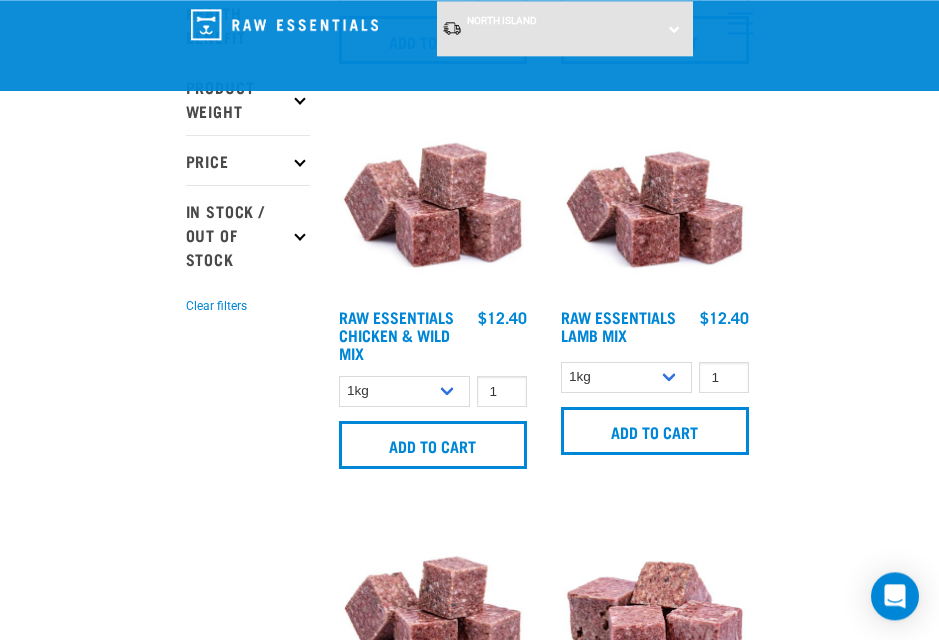 click on "Raw Essentials Chicken & Wild Mix" at bounding box center (396, 334) 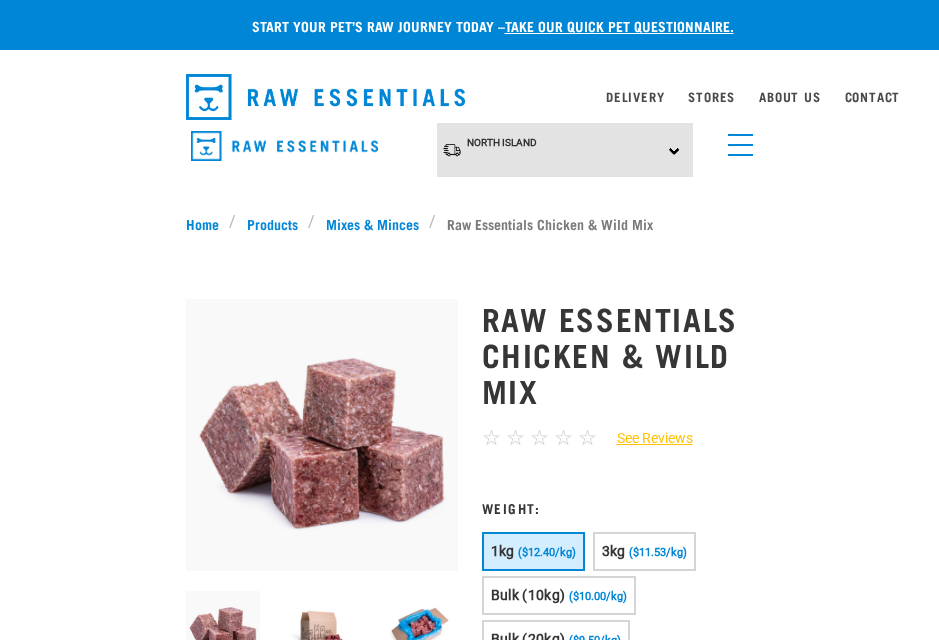 scroll, scrollTop: 0, scrollLeft: 0, axis: both 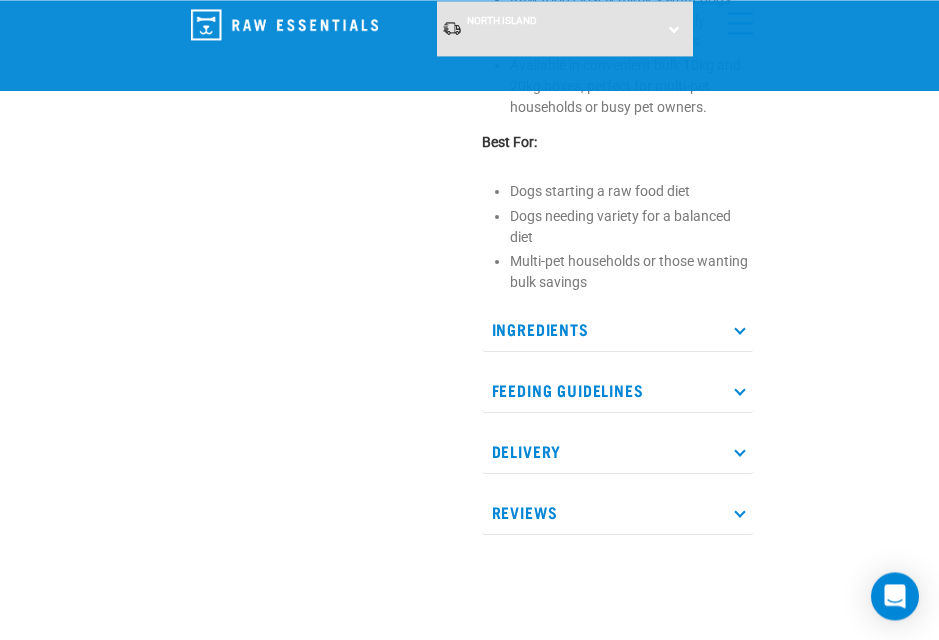 click on "Ingredients" at bounding box center (618, 329) 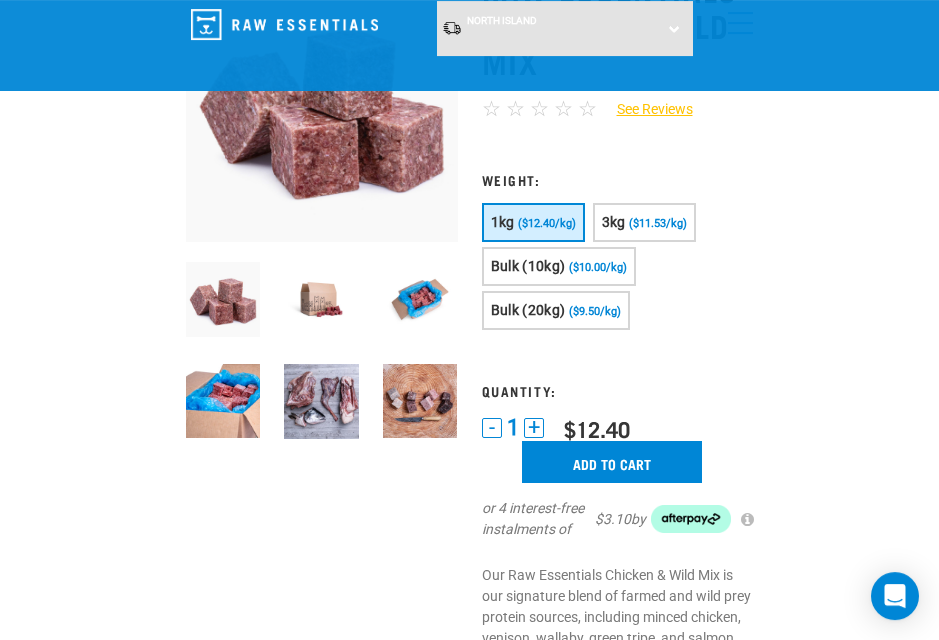scroll, scrollTop: 174, scrollLeft: 0, axis: vertical 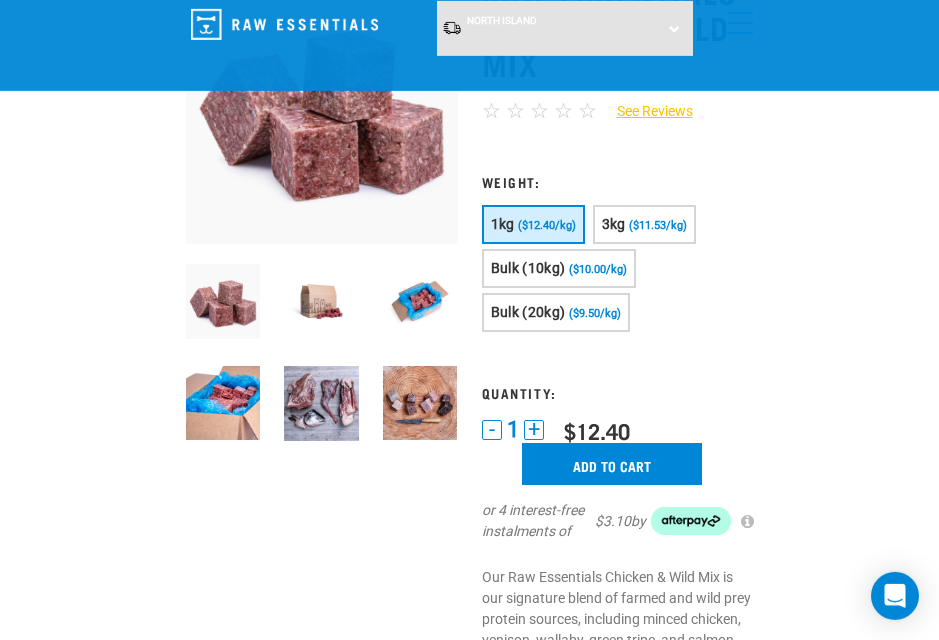 click on "Add to cart" at bounding box center [612, 464] 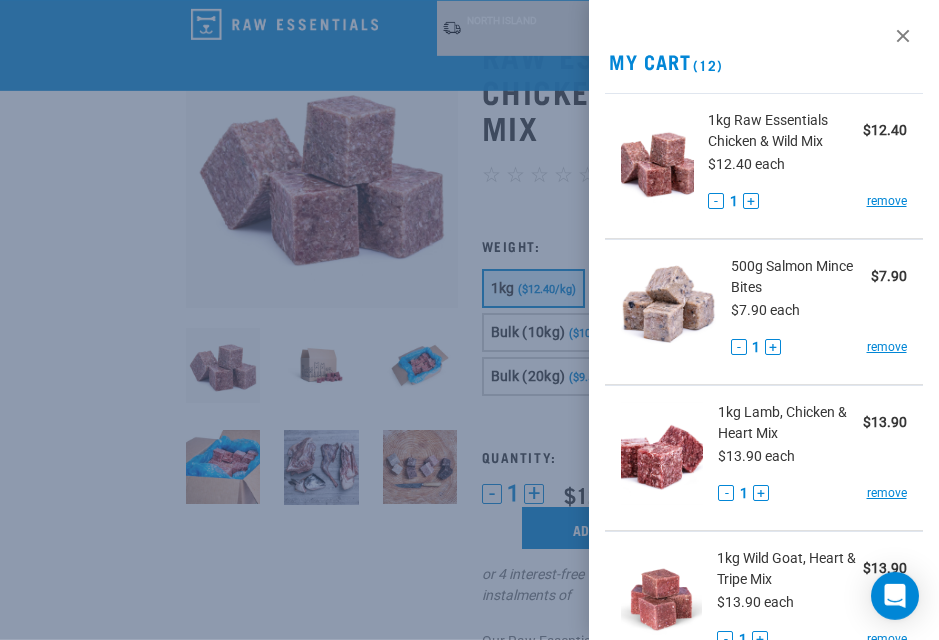 scroll, scrollTop: 110, scrollLeft: 0, axis: vertical 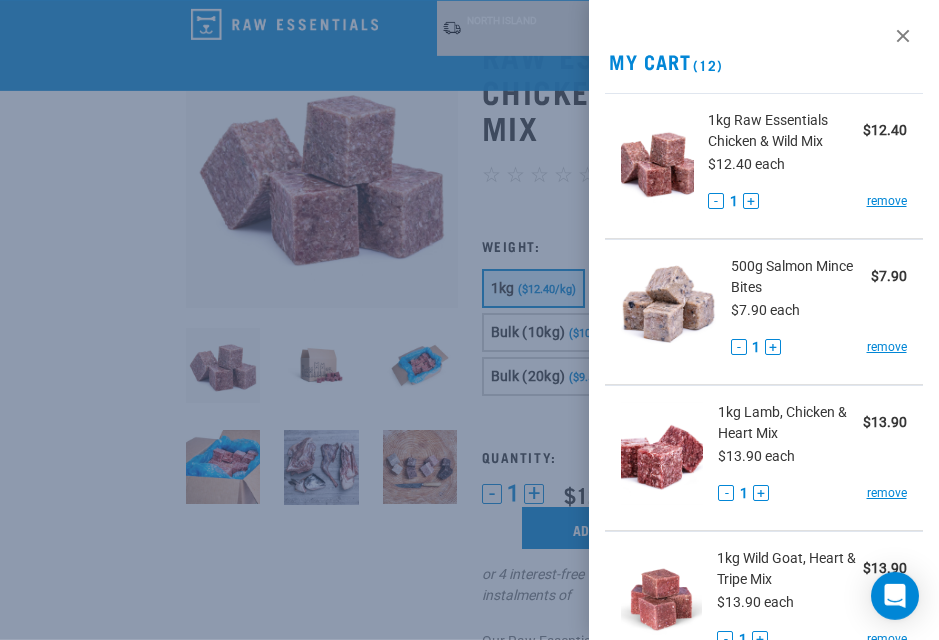 click at bounding box center [469, 320] 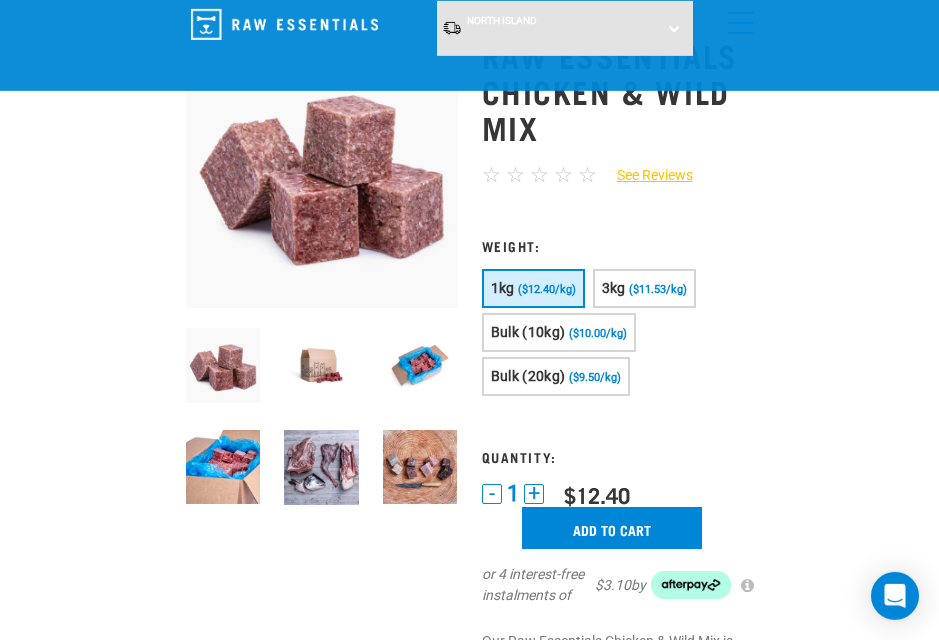 click at bounding box center [420, 467] 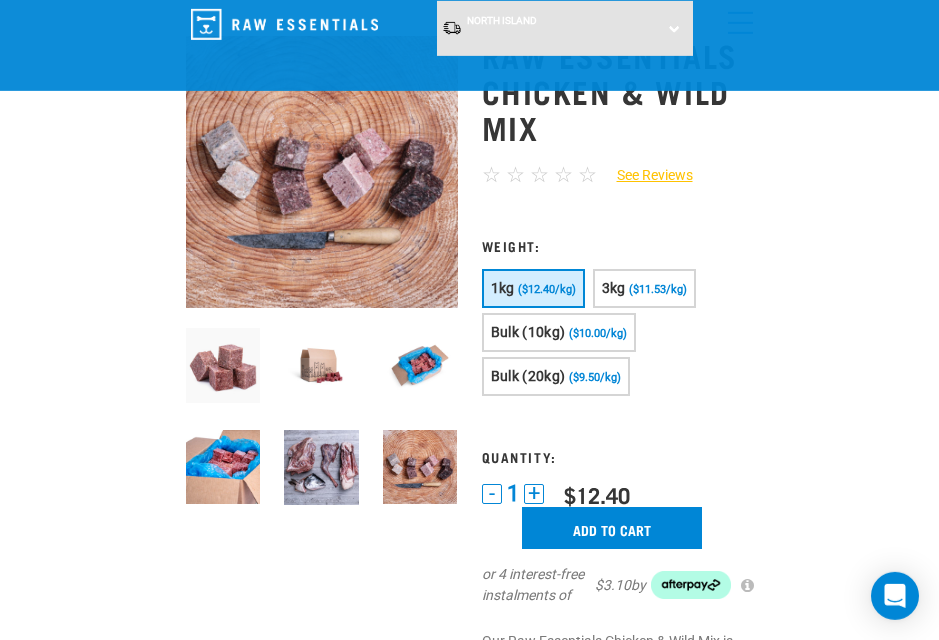 click at bounding box center [420, 467] 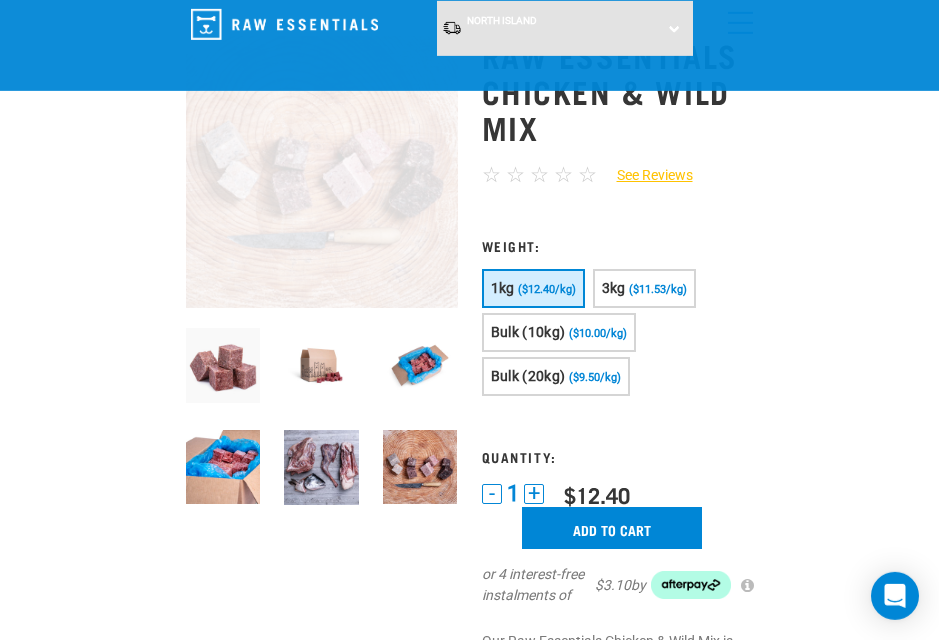 click at bounding box center (321, 467) 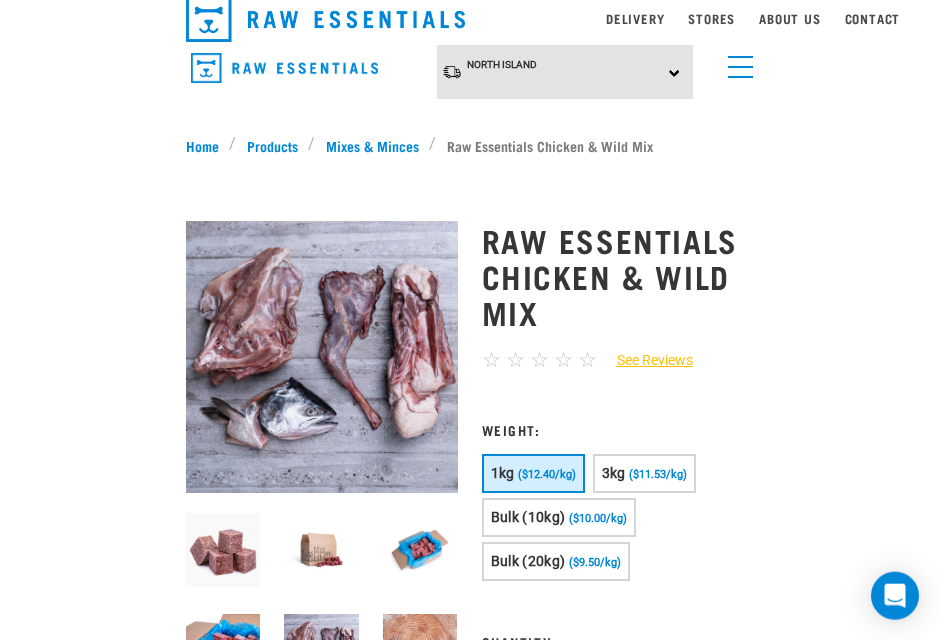 scroll, scrollTop: 0, scrollLeft: 0, axis: both 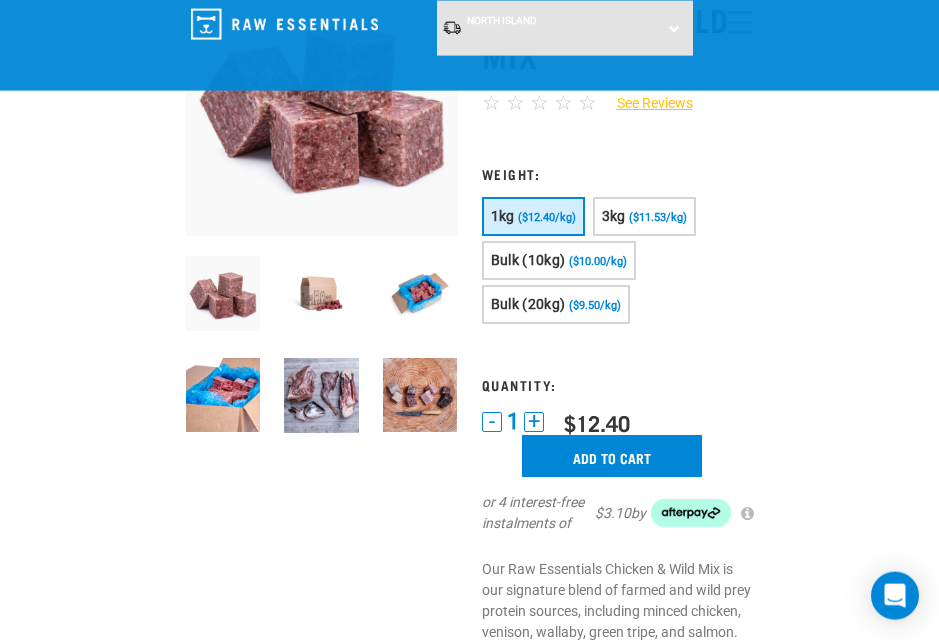 click on "Add to cart" at bounding box center (612, 456) 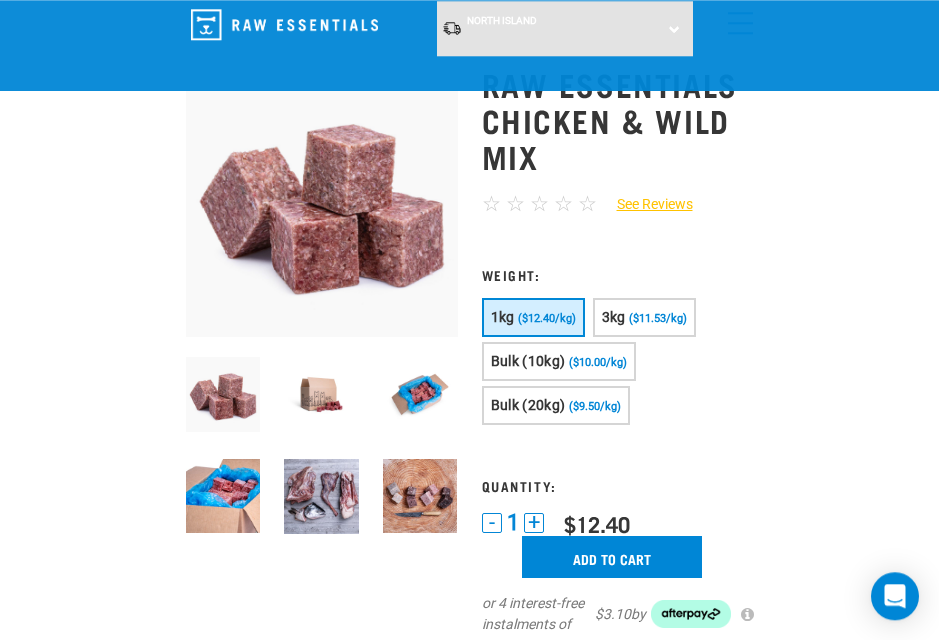 scroll, scrollTop: 0, scrollLeft: 0, axis: both 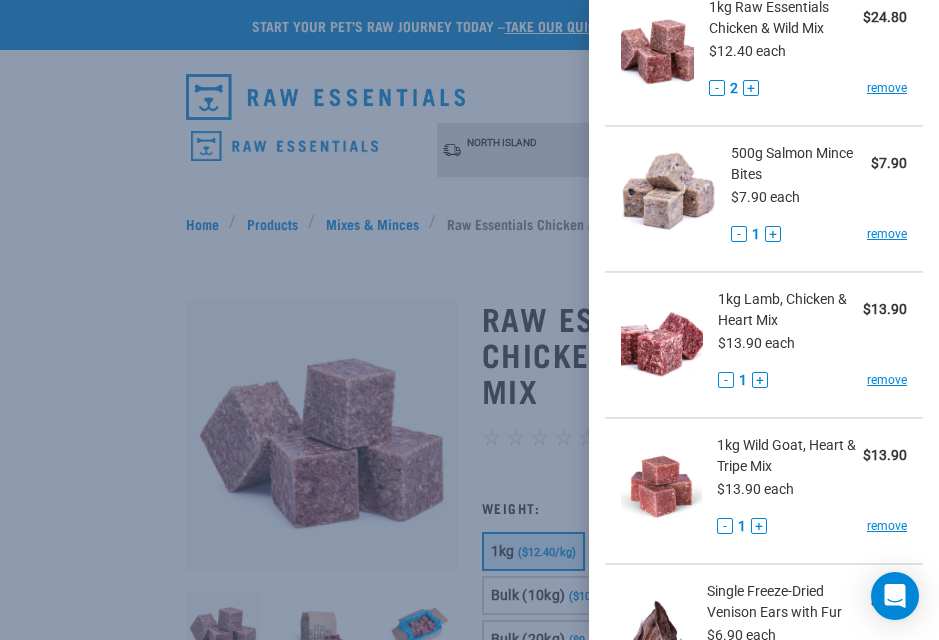 click on "-" at bounding box center [717, 88] 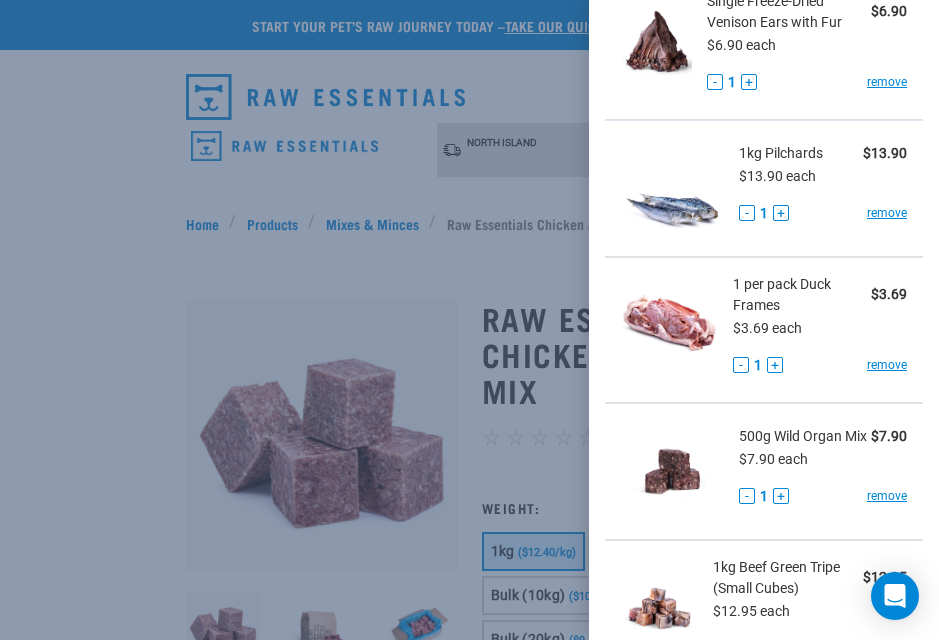 scroll, scrollTop: 1250, scrollLeft: 0, axis: vertical 